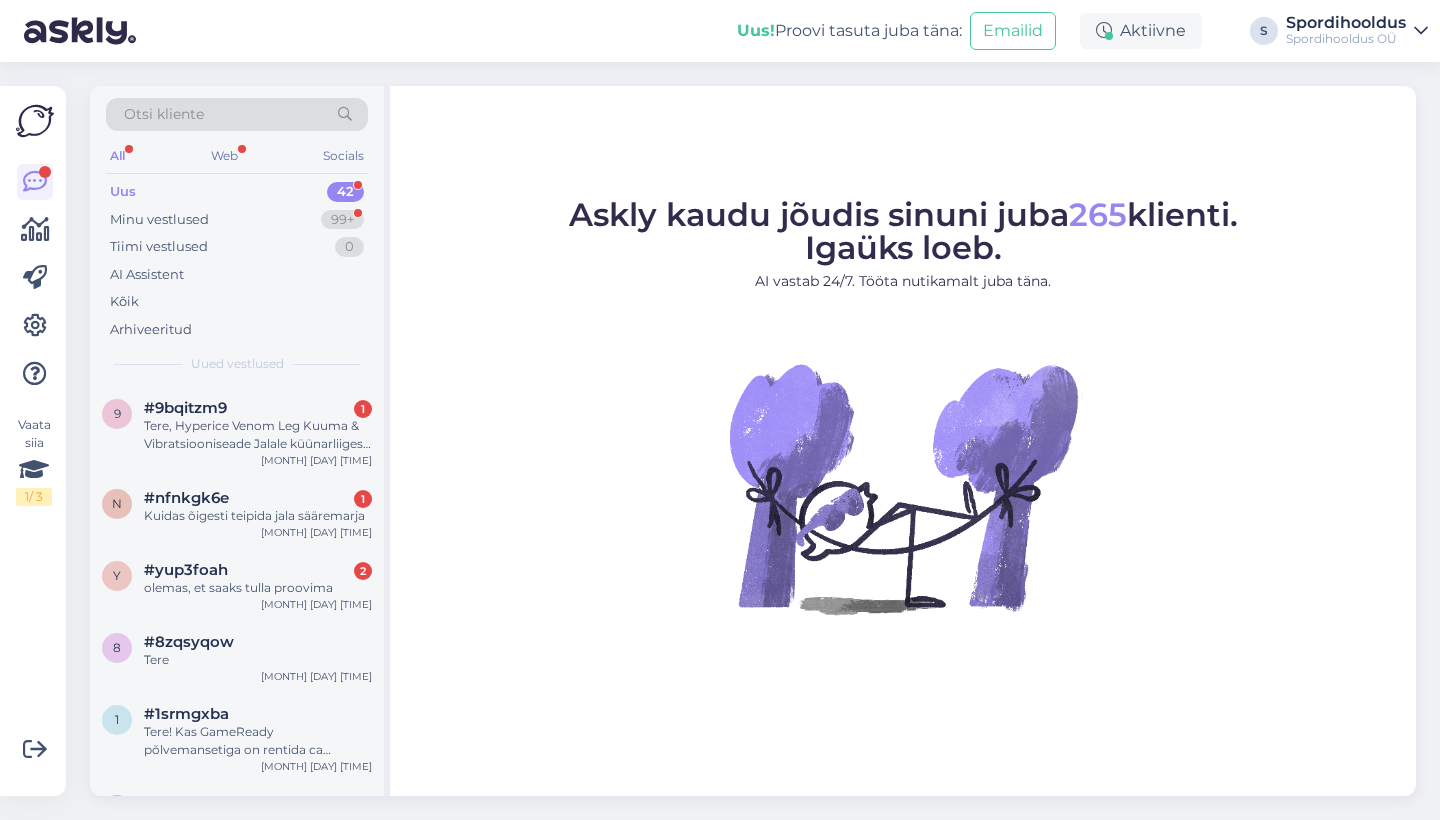 click on "Uus!  Proovi tasuta juba täna: [EMAIL]" at bounding box center [908, 31] 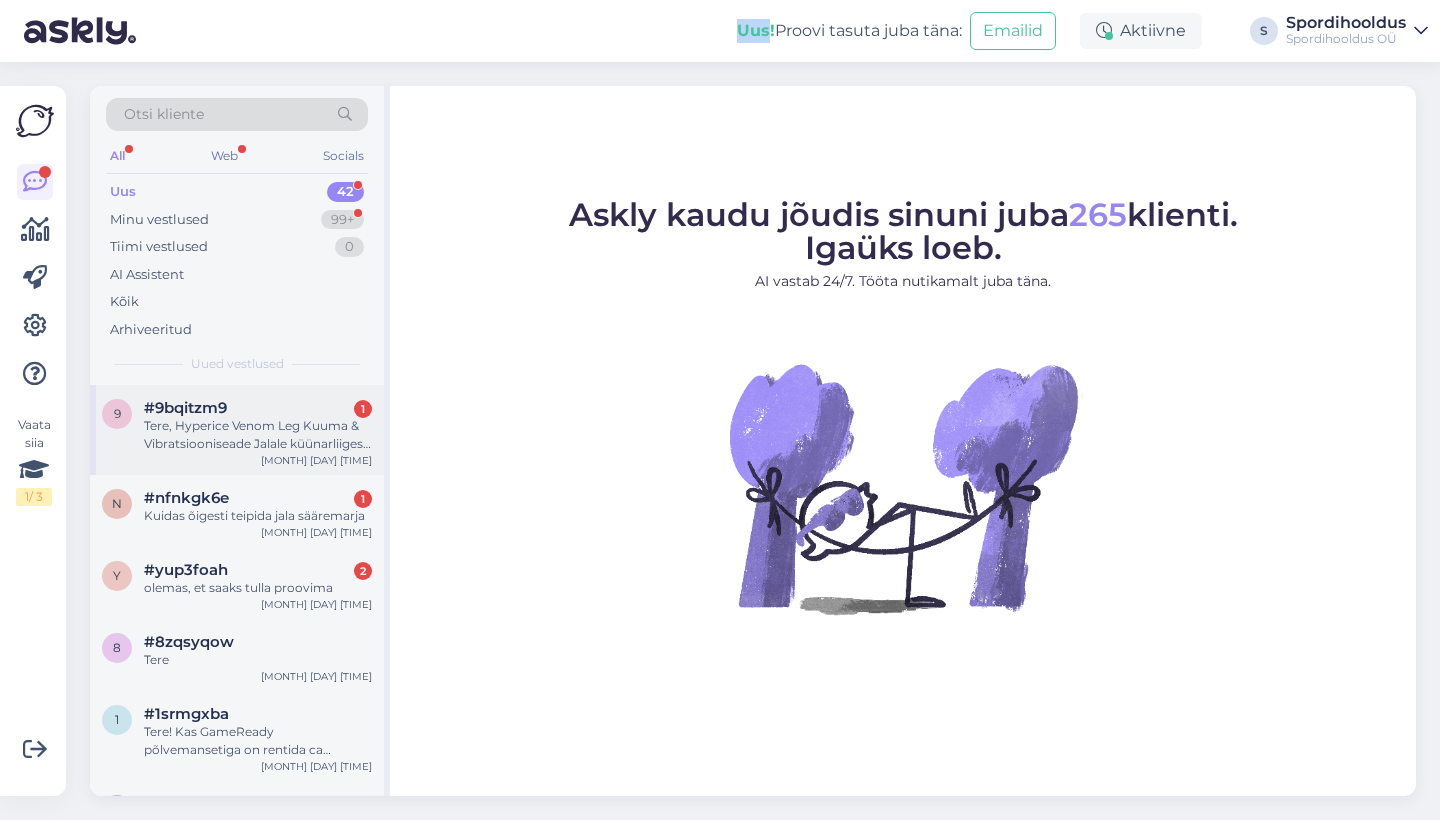 click on "Tere, Hyperice Venom Leg Kuuma & Vibratsiooniseade Jalale küünarliigese ümber ka saaks panna?☺️🫣" at bounding box center [258, 435] 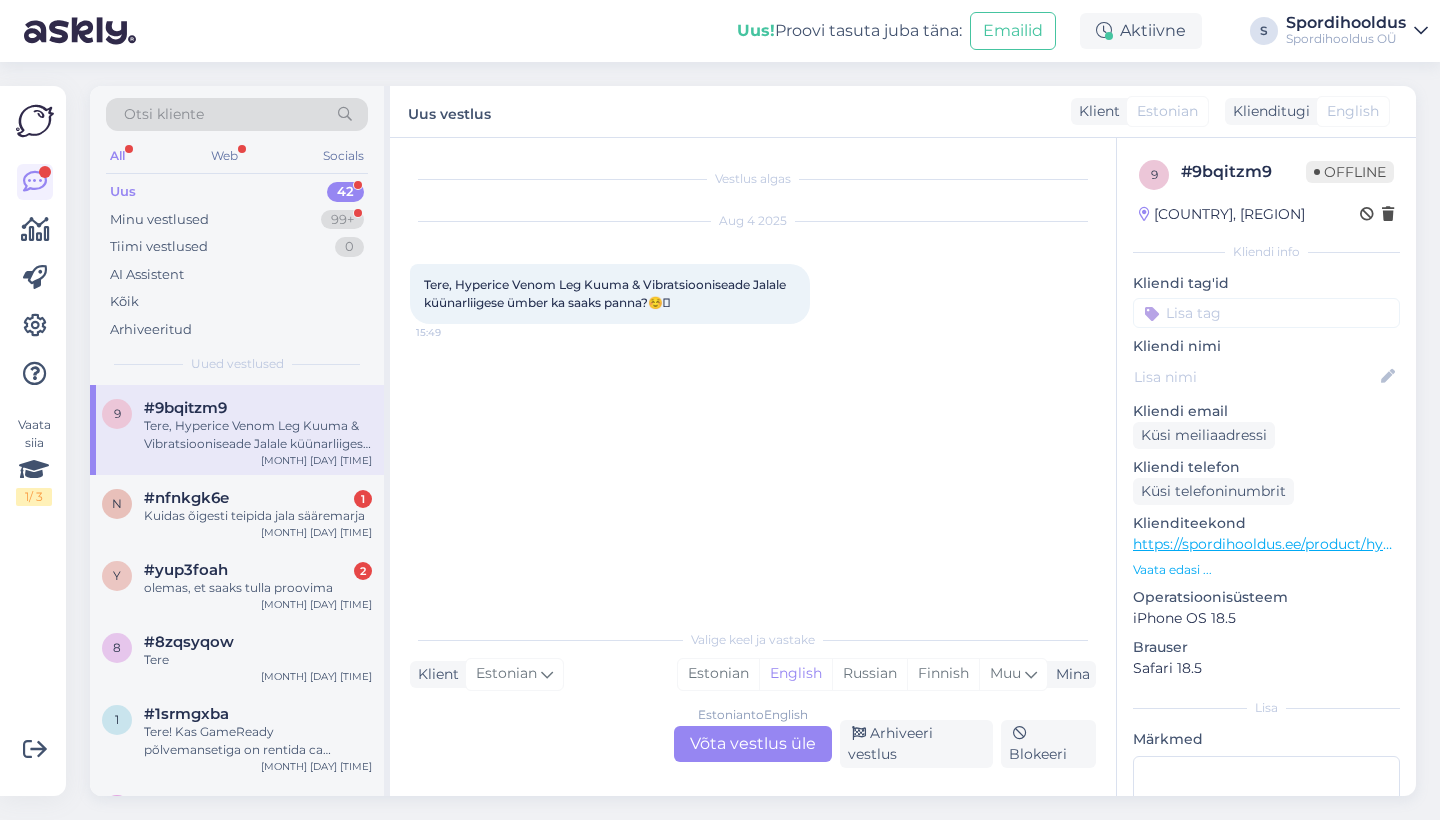 click on "Estonian  to  English Võta vestlus üle" at bounding box center (753, 744) 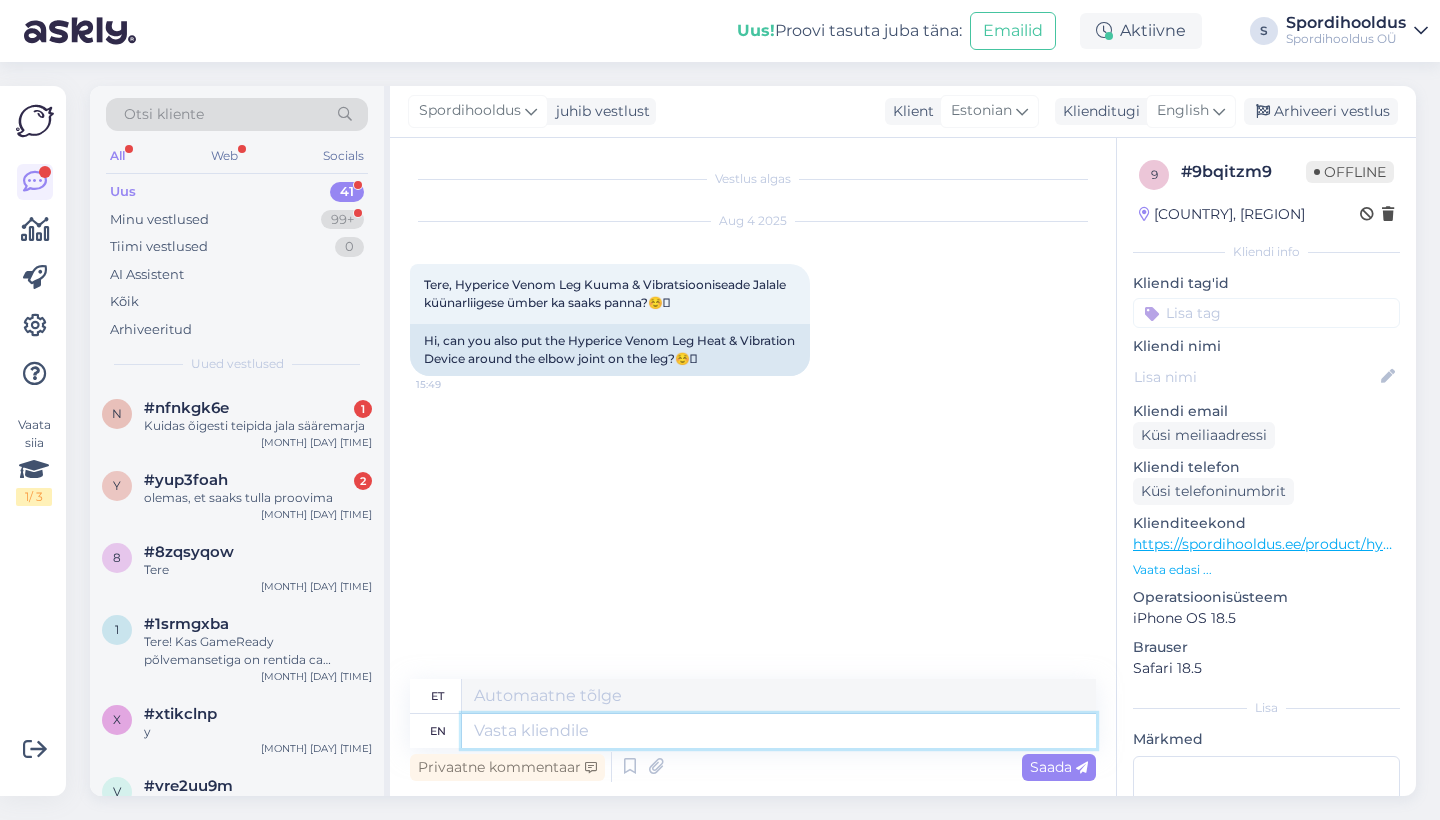 click at bounding box center [779, 731] 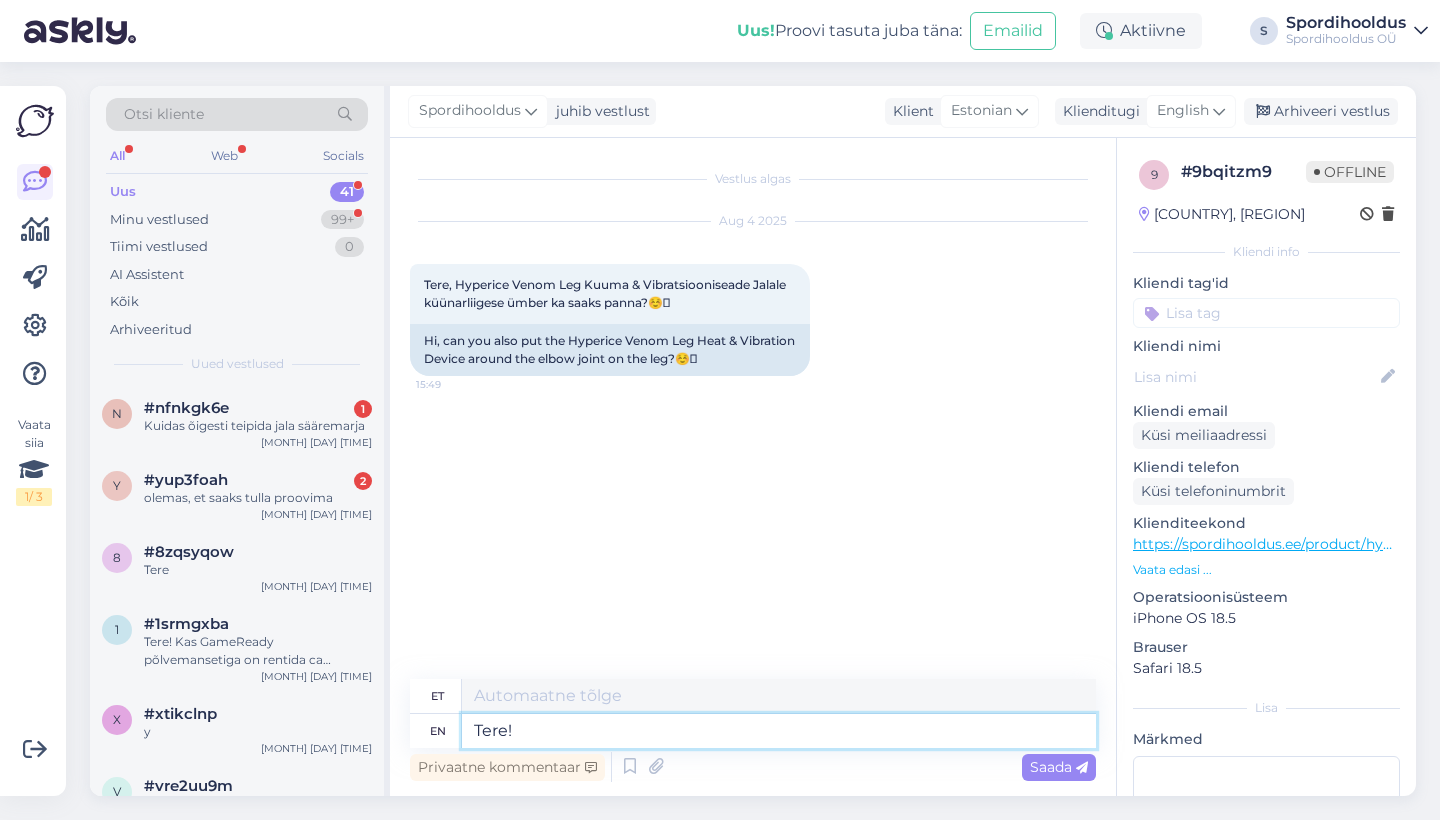type on "Tere!" 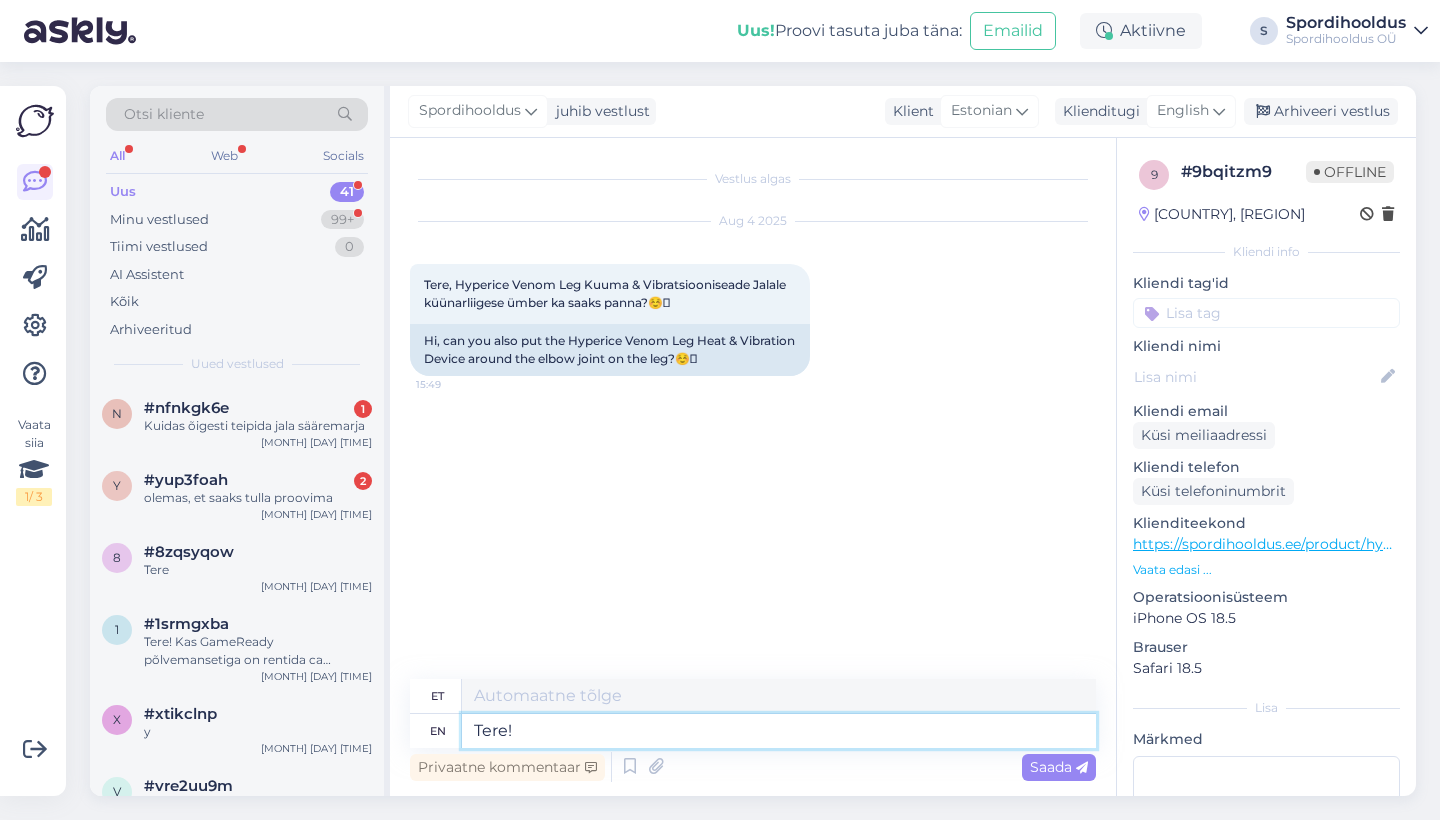 type on "Tere!" 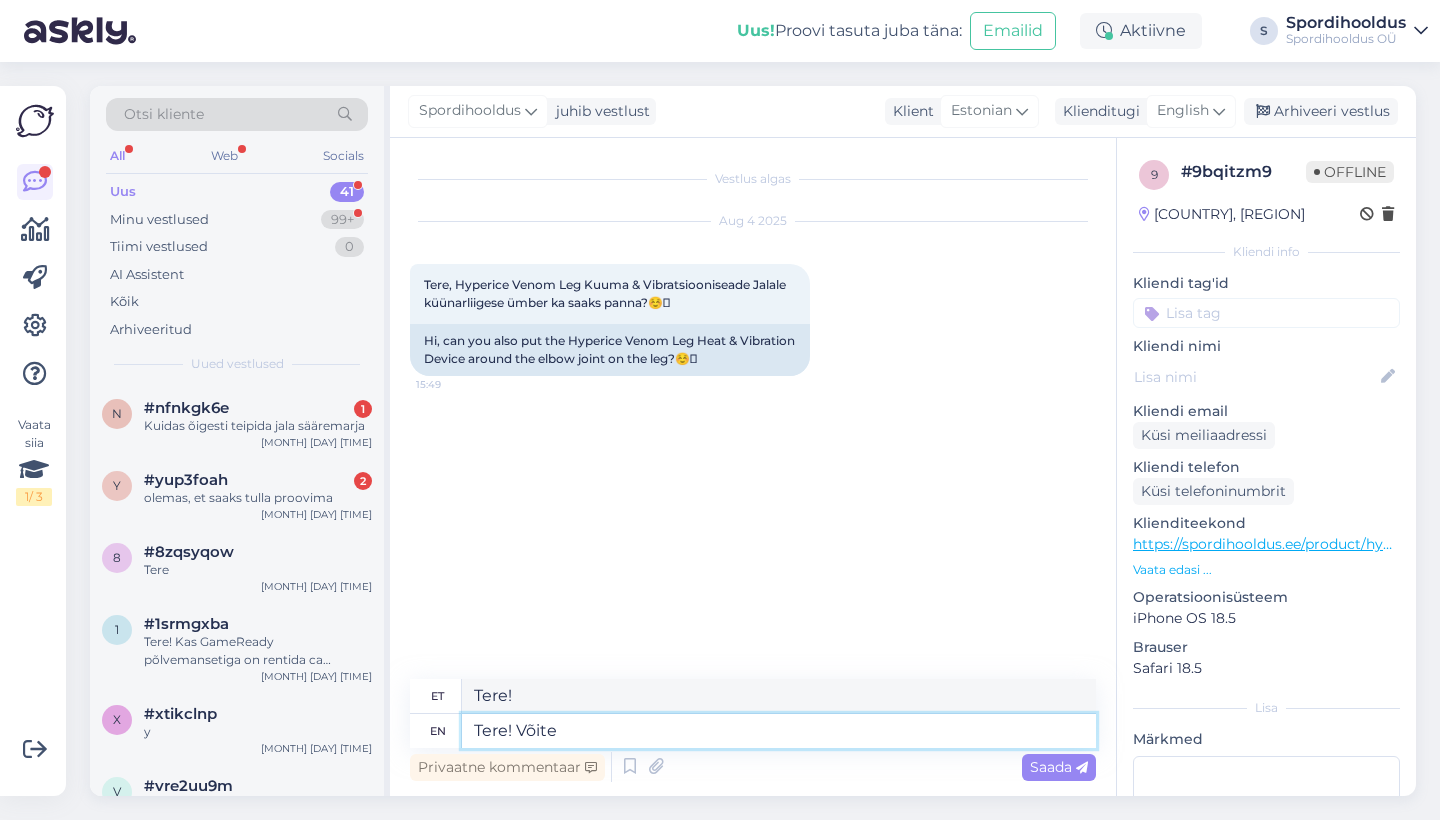 type on "Tere! Võite" 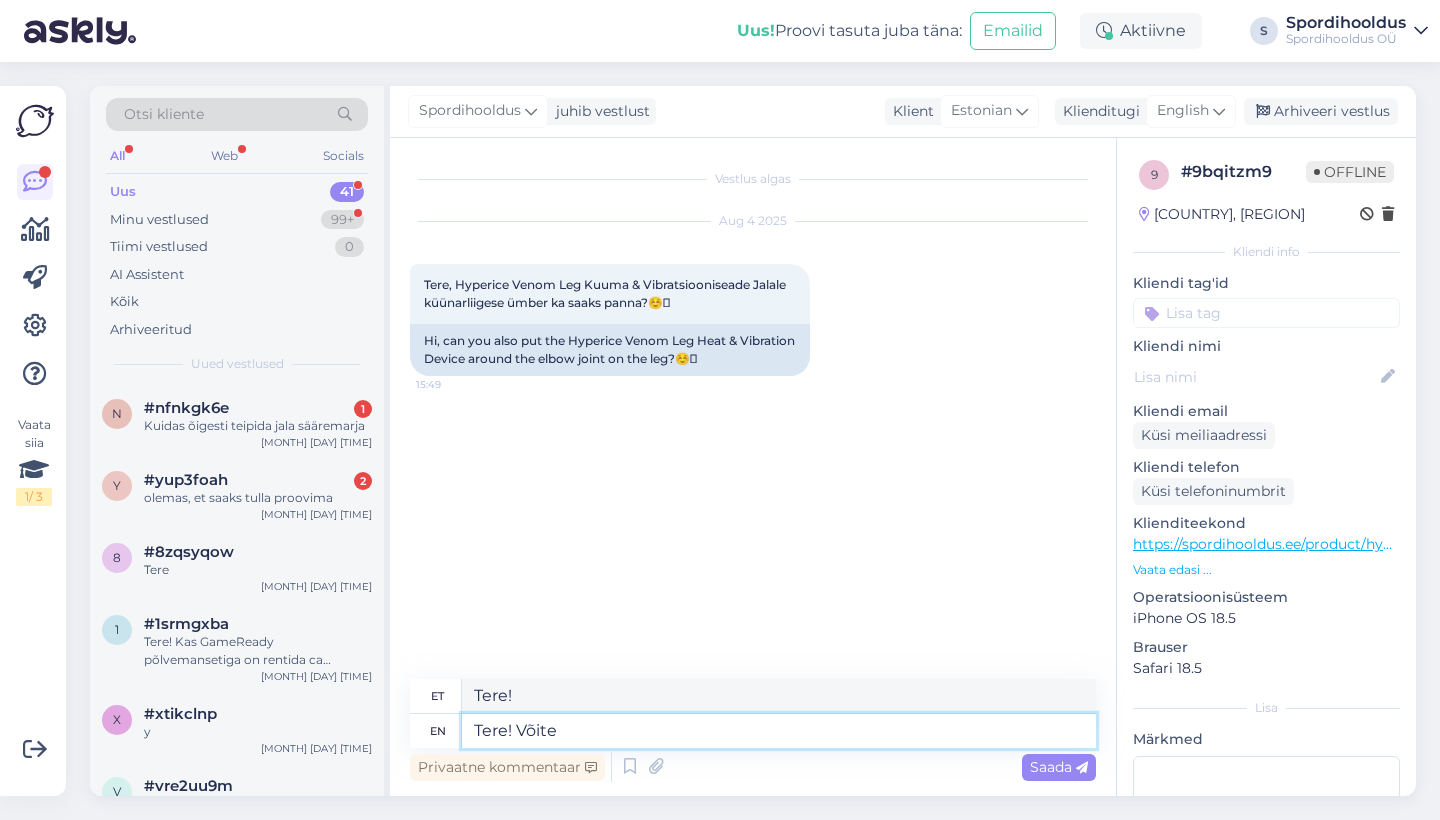 type on "Tere! Võit!" 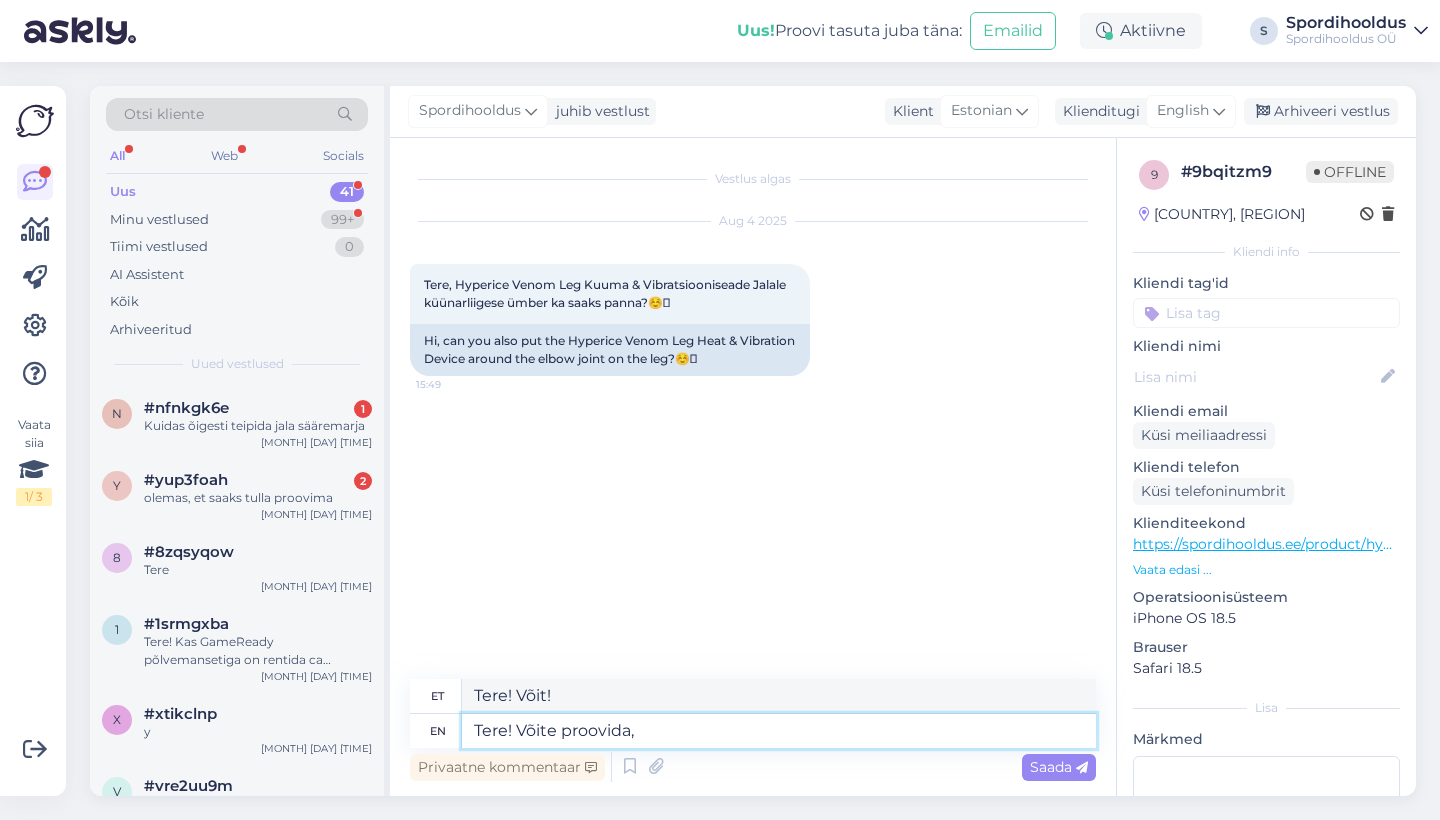 type on "Tere! Võite proovida," 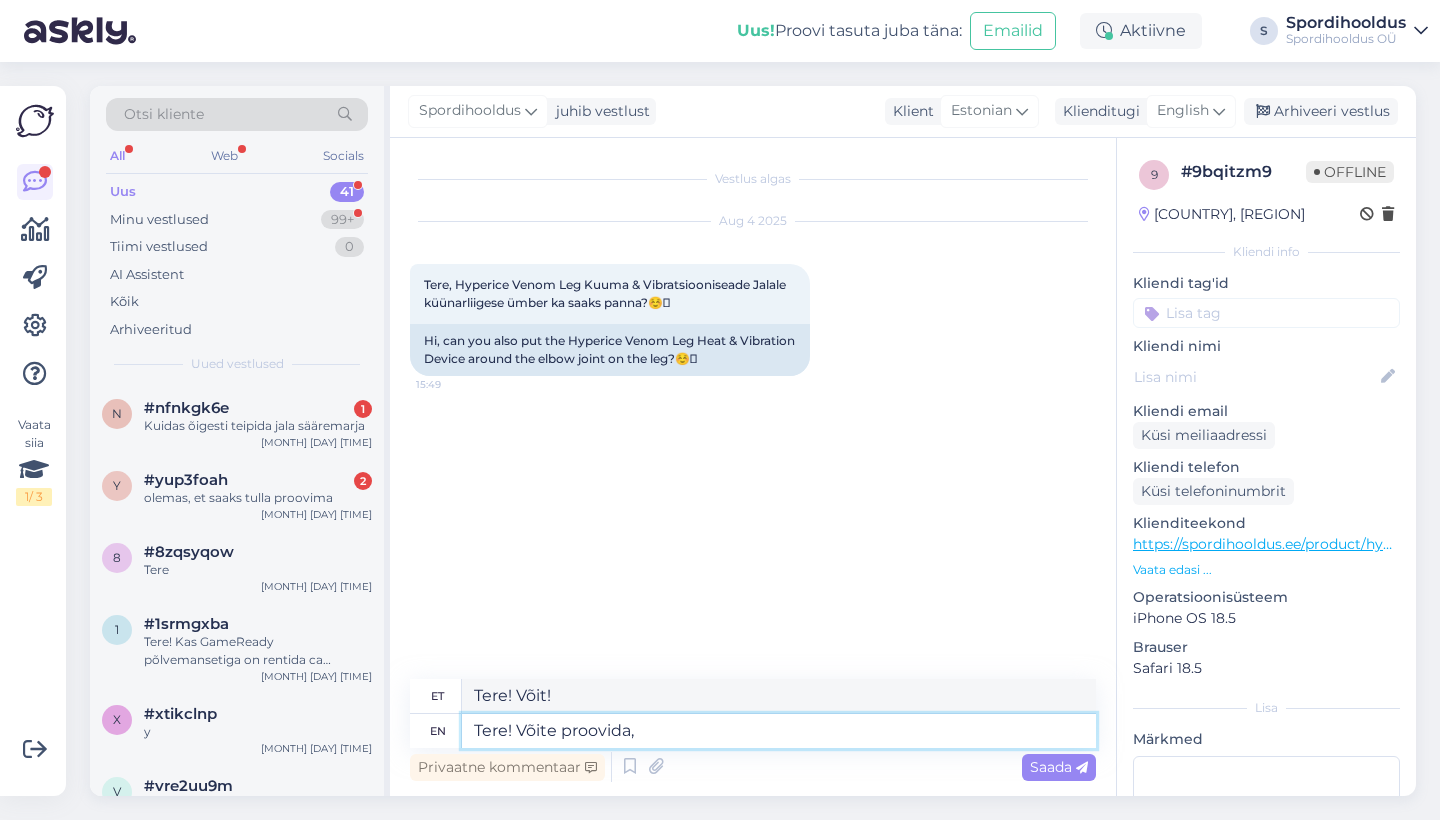 type on "Tere! Võida proovima," 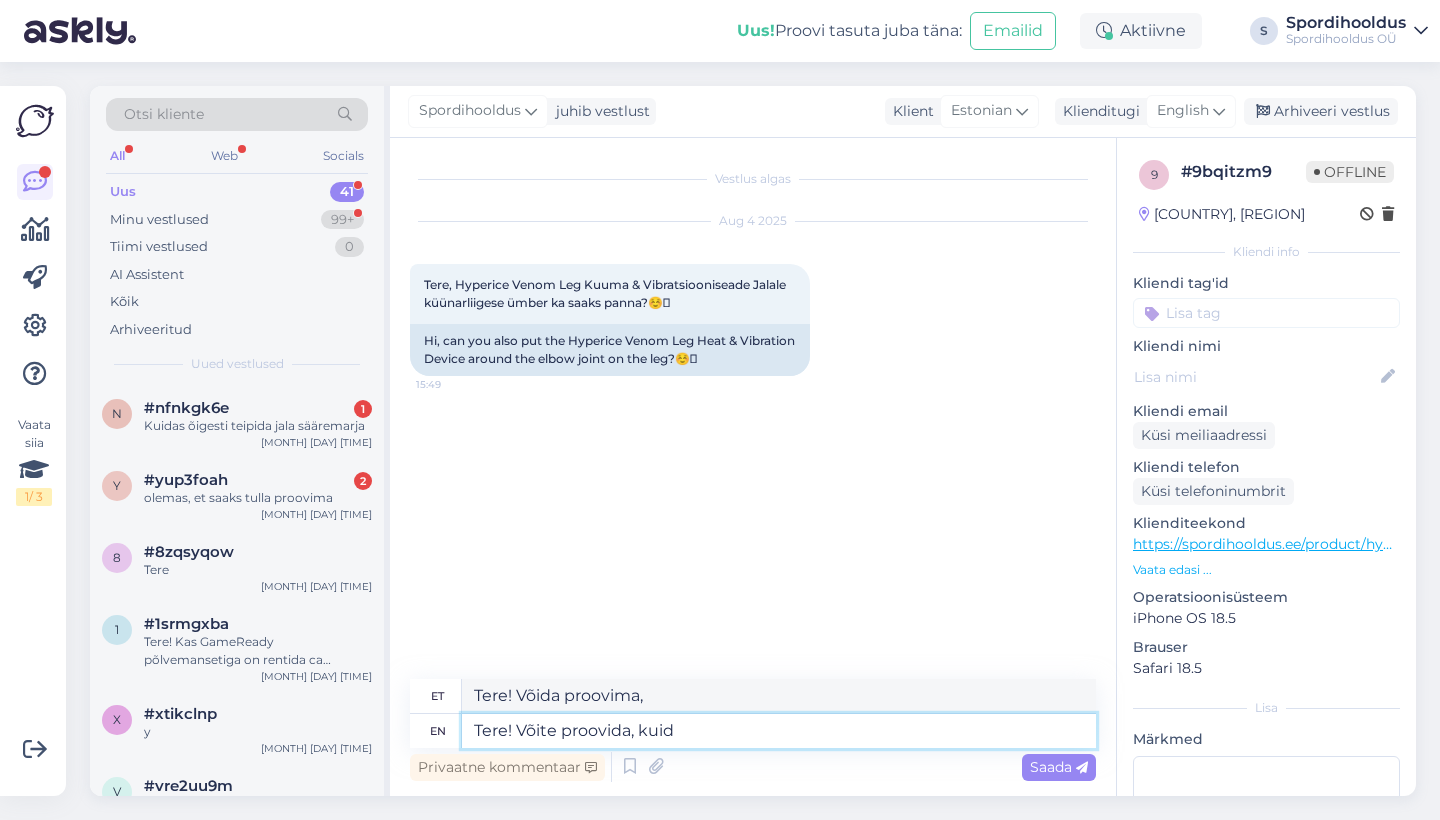 type on "Tere! Võite proovida, kuid" 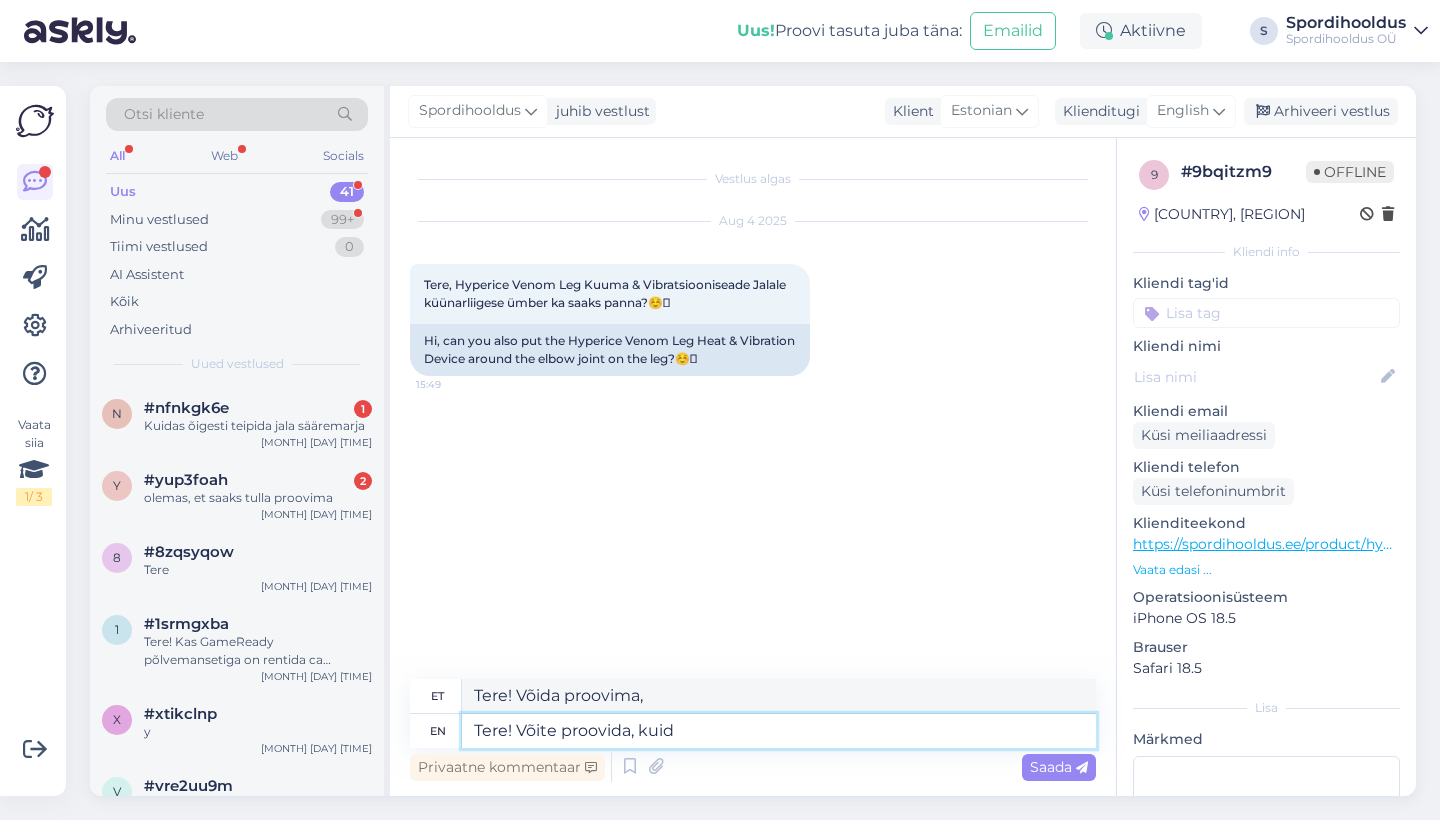 type on "Tere! Võida proovi, aga" 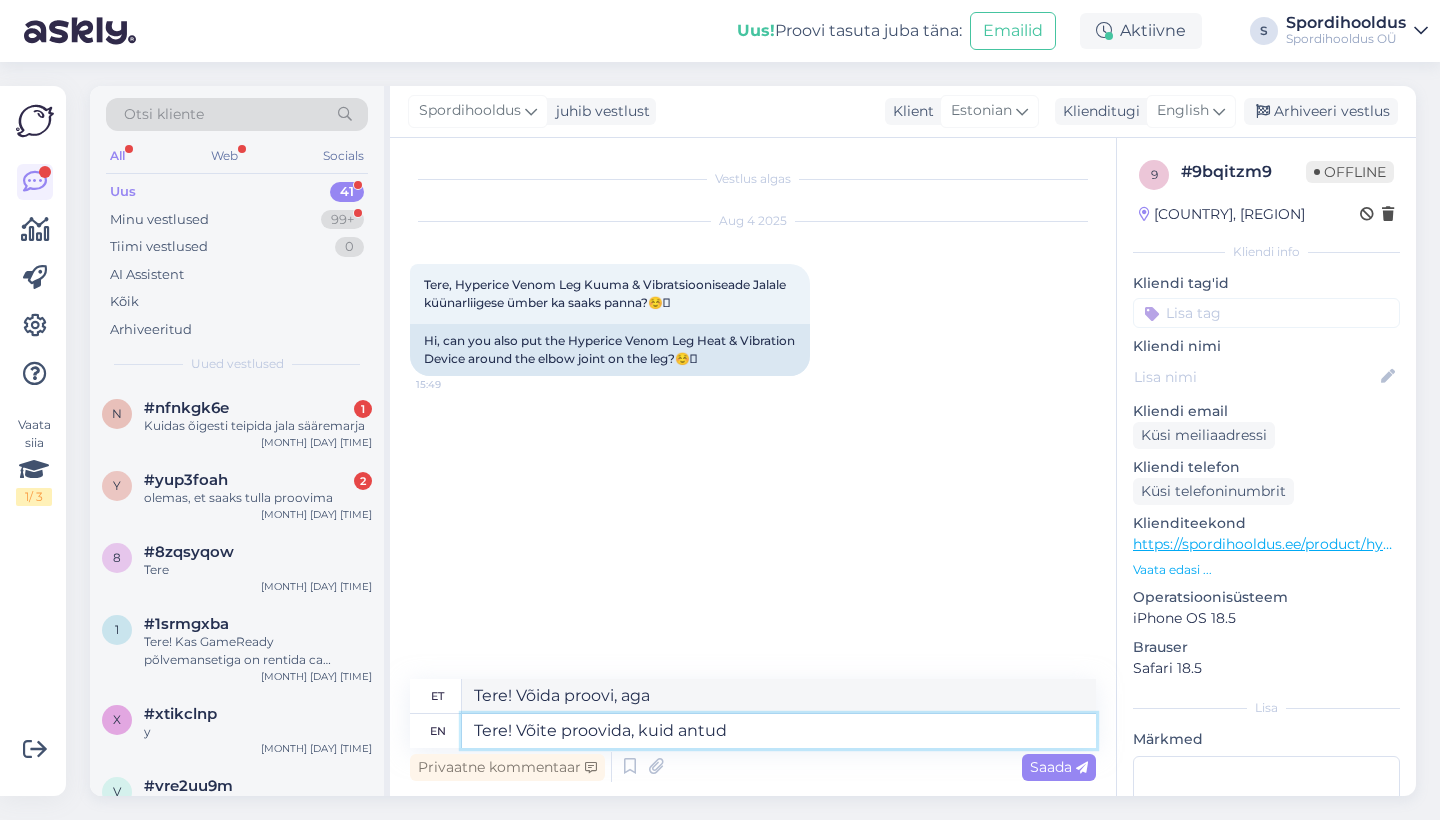 type on "Tere! Võite proovida, kuid antud" 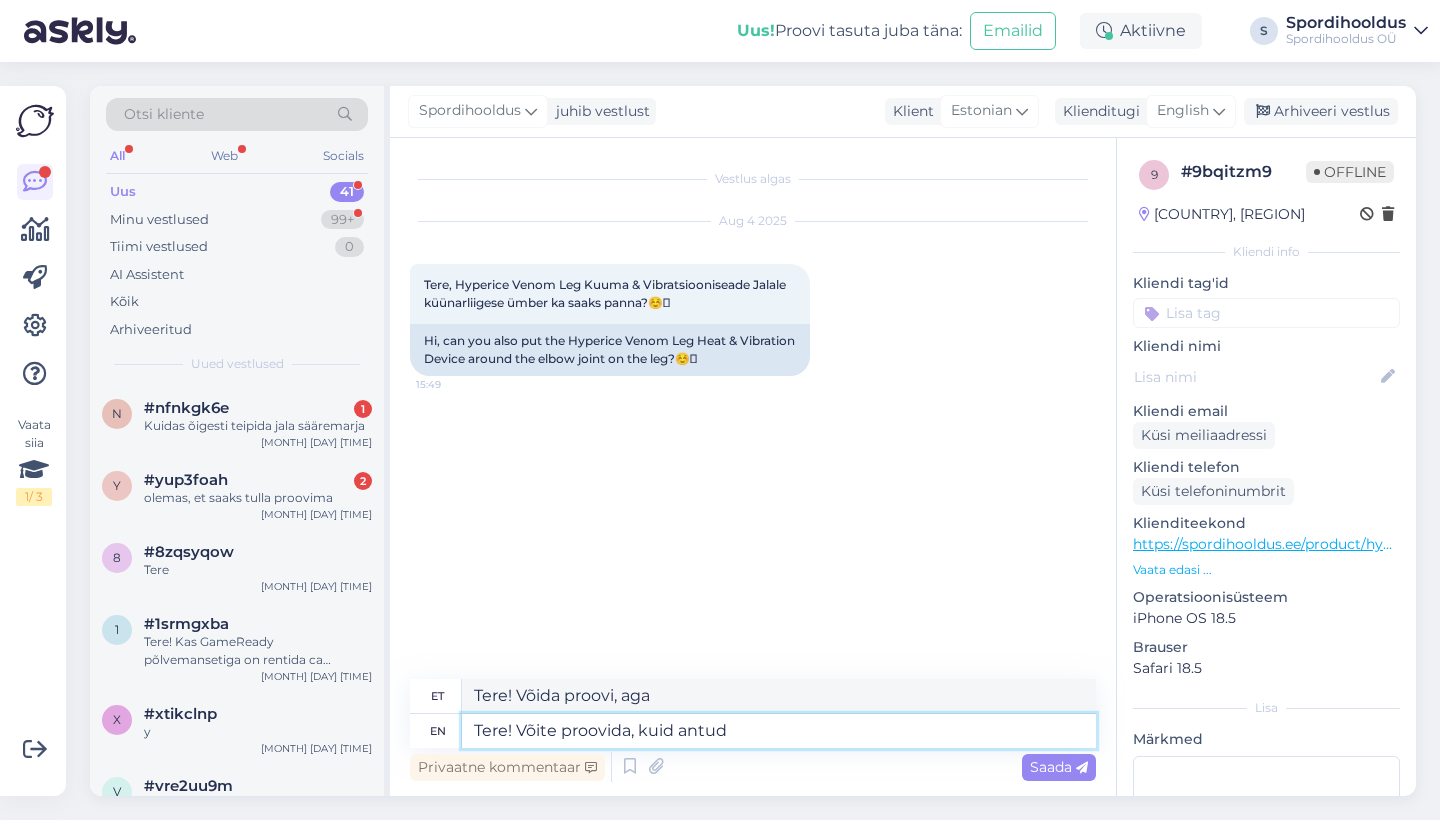 type on "Tere! võite proovida, kuid antud" 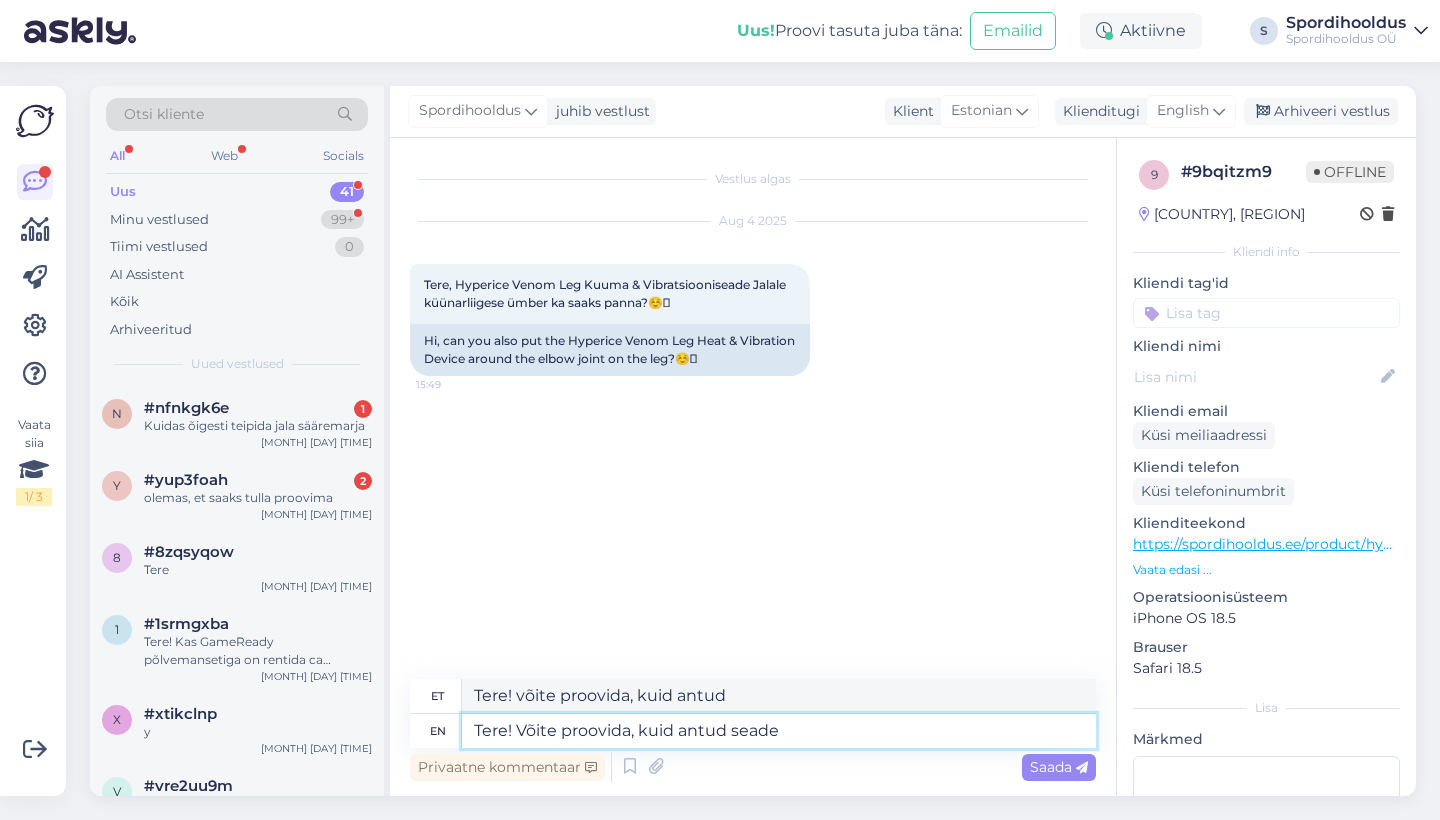 type on "Tere! Võite proovida, kuid antud seade" 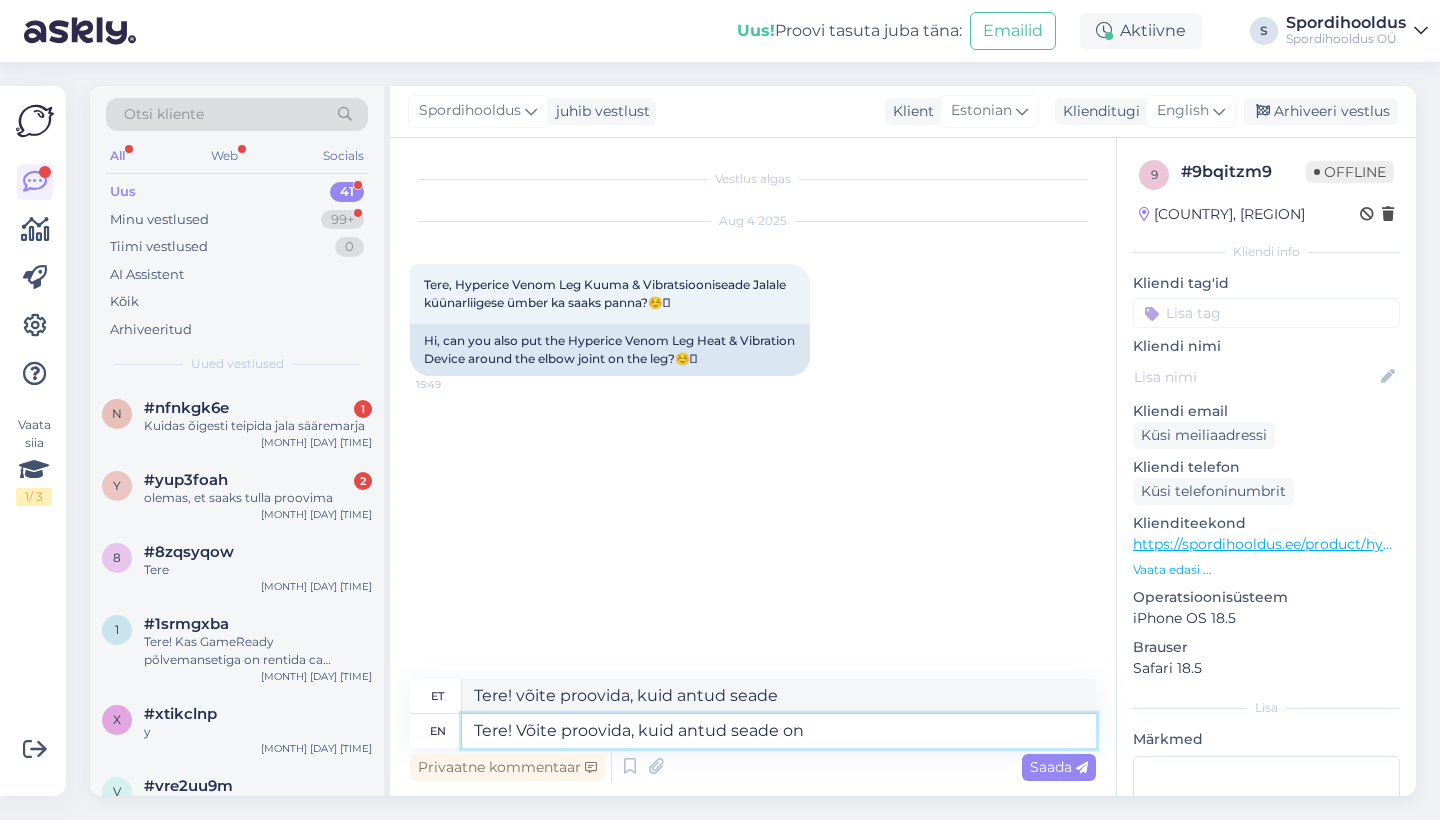 type on "Tere! Võite proovida, kuid antud seade on s" 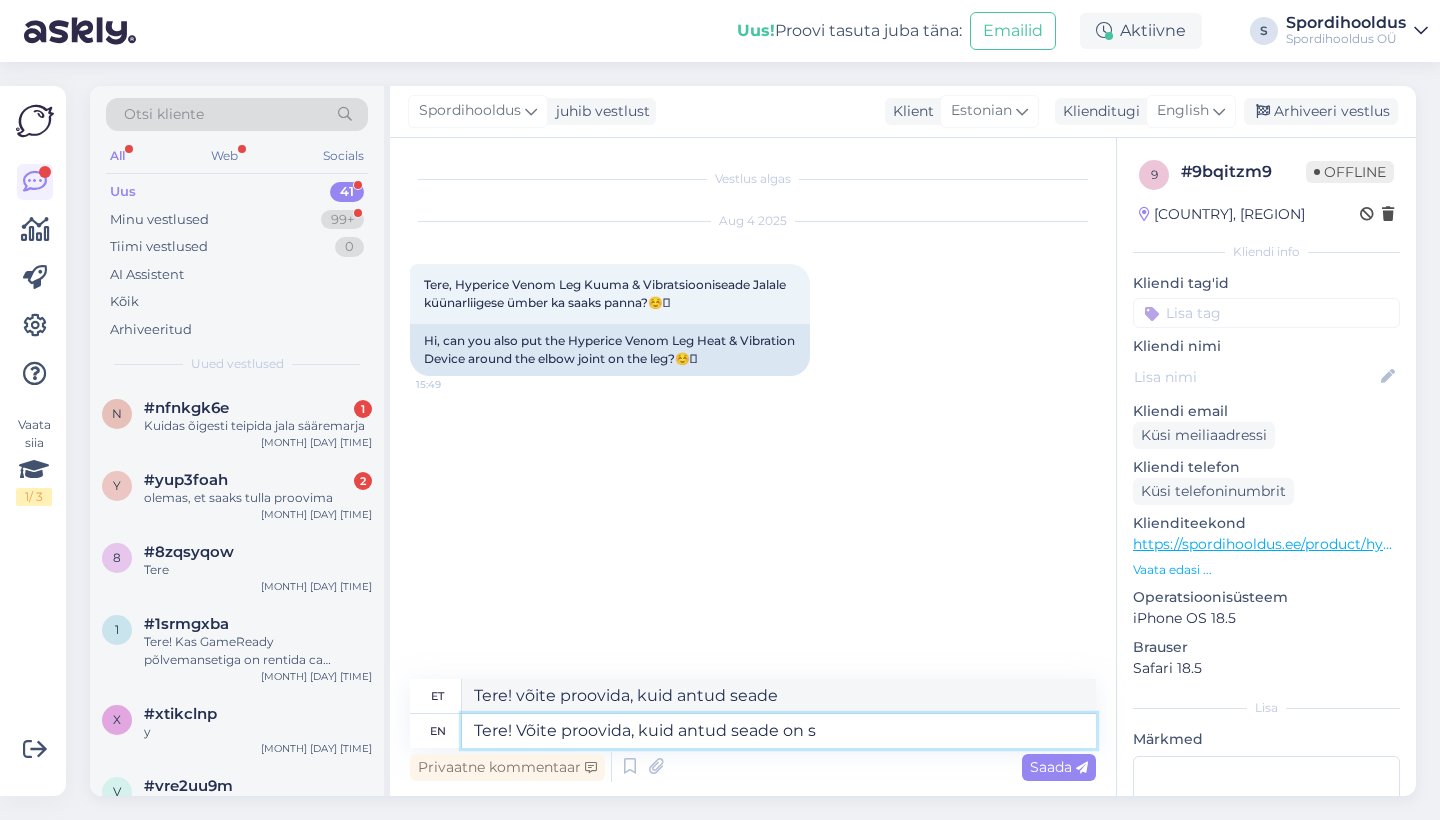 type on "Tere! võite proovida, kuid antud seade on" 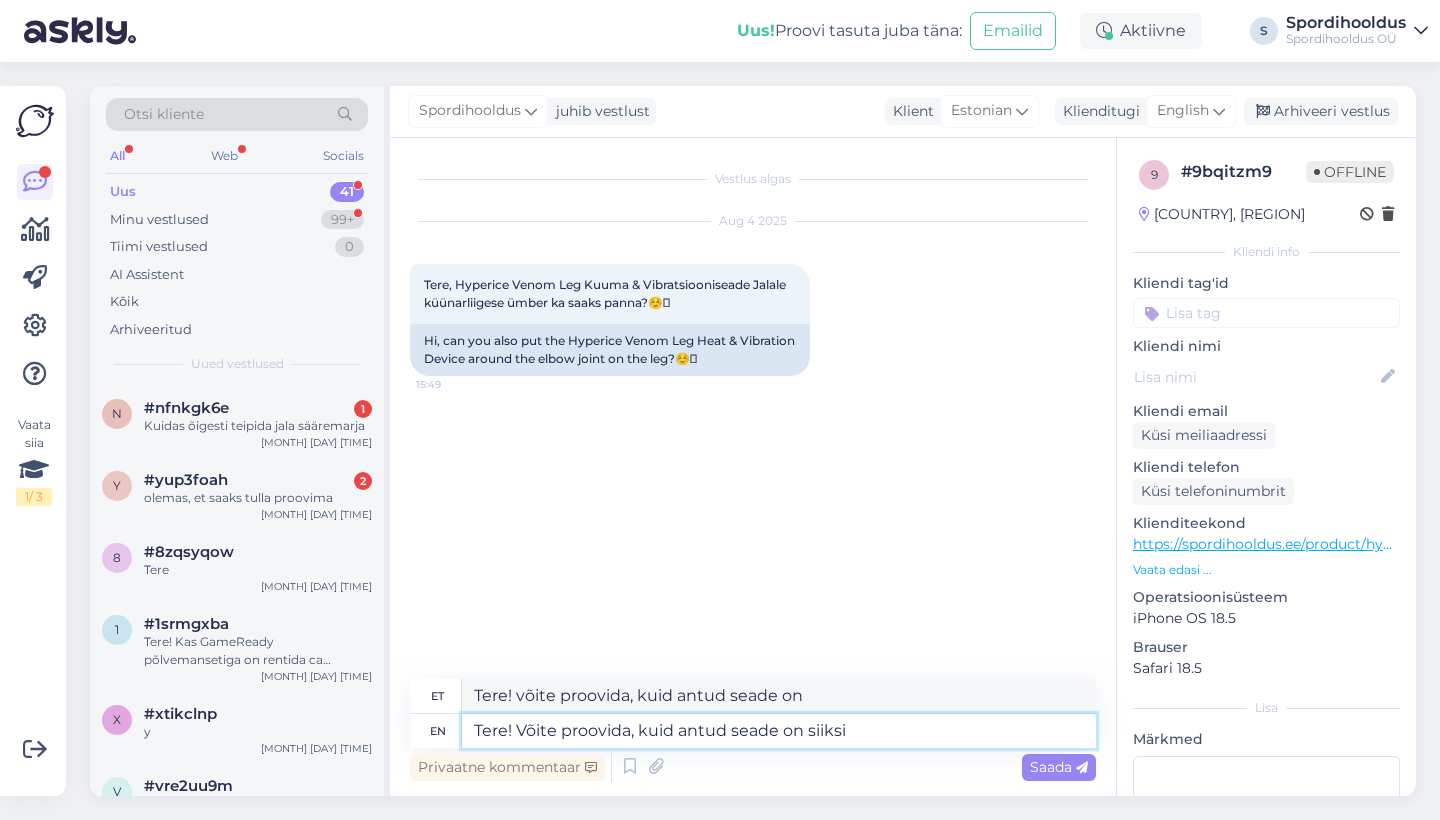 type on "Tere! Võite proovida, kuid antud seade on siiksi" 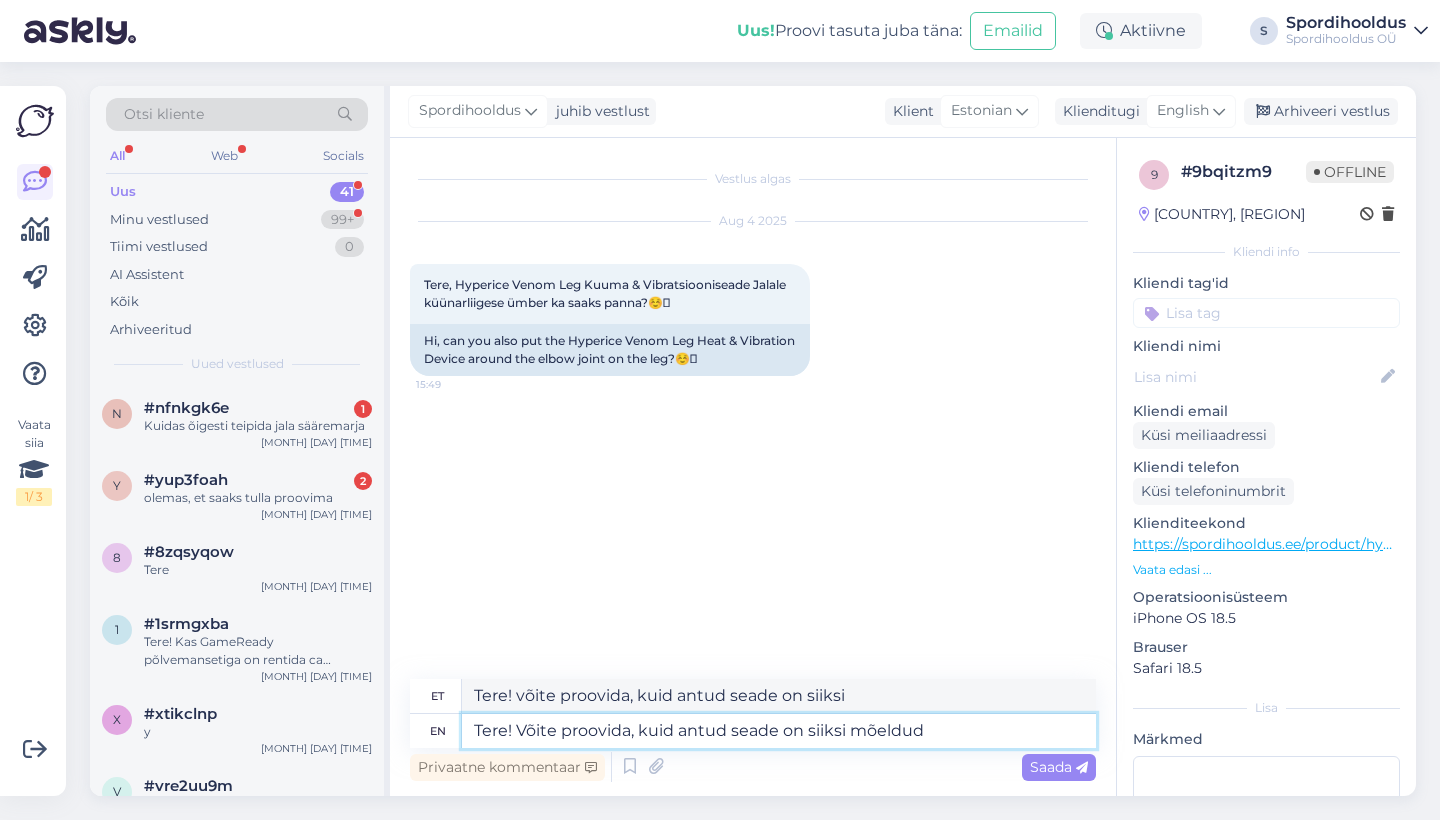 type on "Tere! Võite proovida, kuid antud seade on siiksi mõeldud" 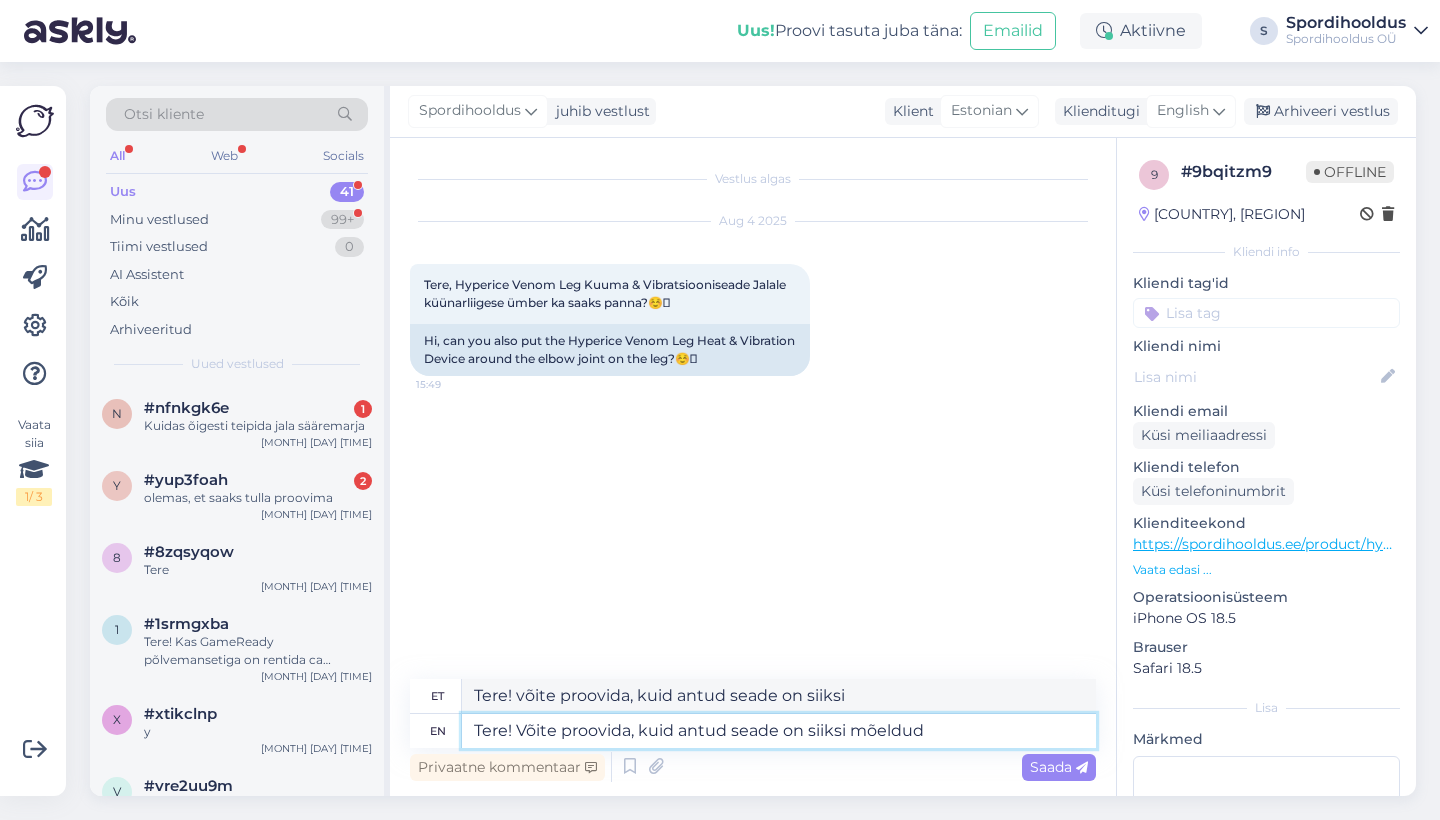 type on "Tere! võite proovida, kuid antud seade on siiksi mõeldud" 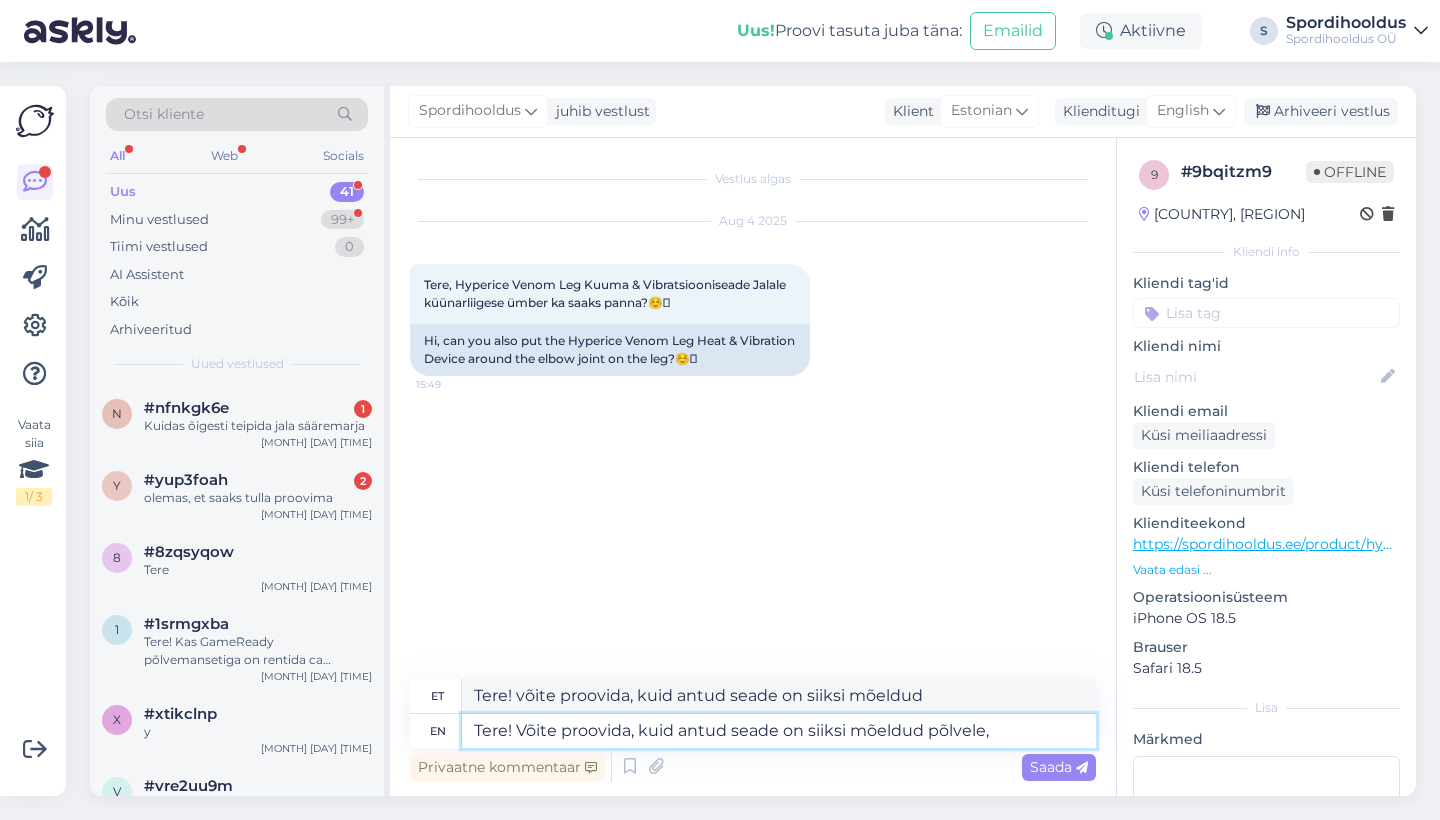 type on "Tere! Võite proovida, kuid antud seade on siiksi mõeldud põlvele," 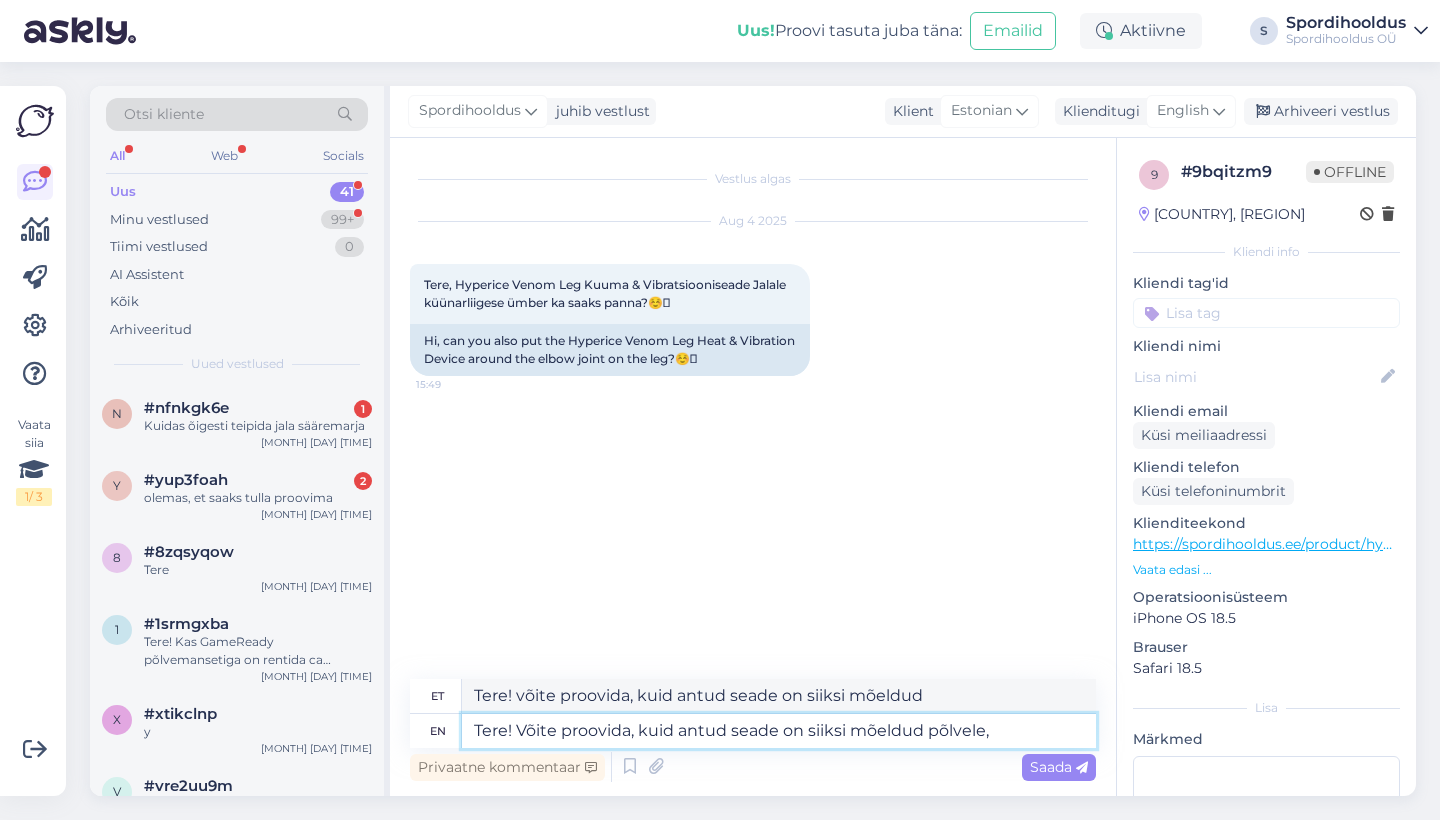 type on "Tere! võite proovida, kuid antud seade on siiksi mõeldud põlvele" 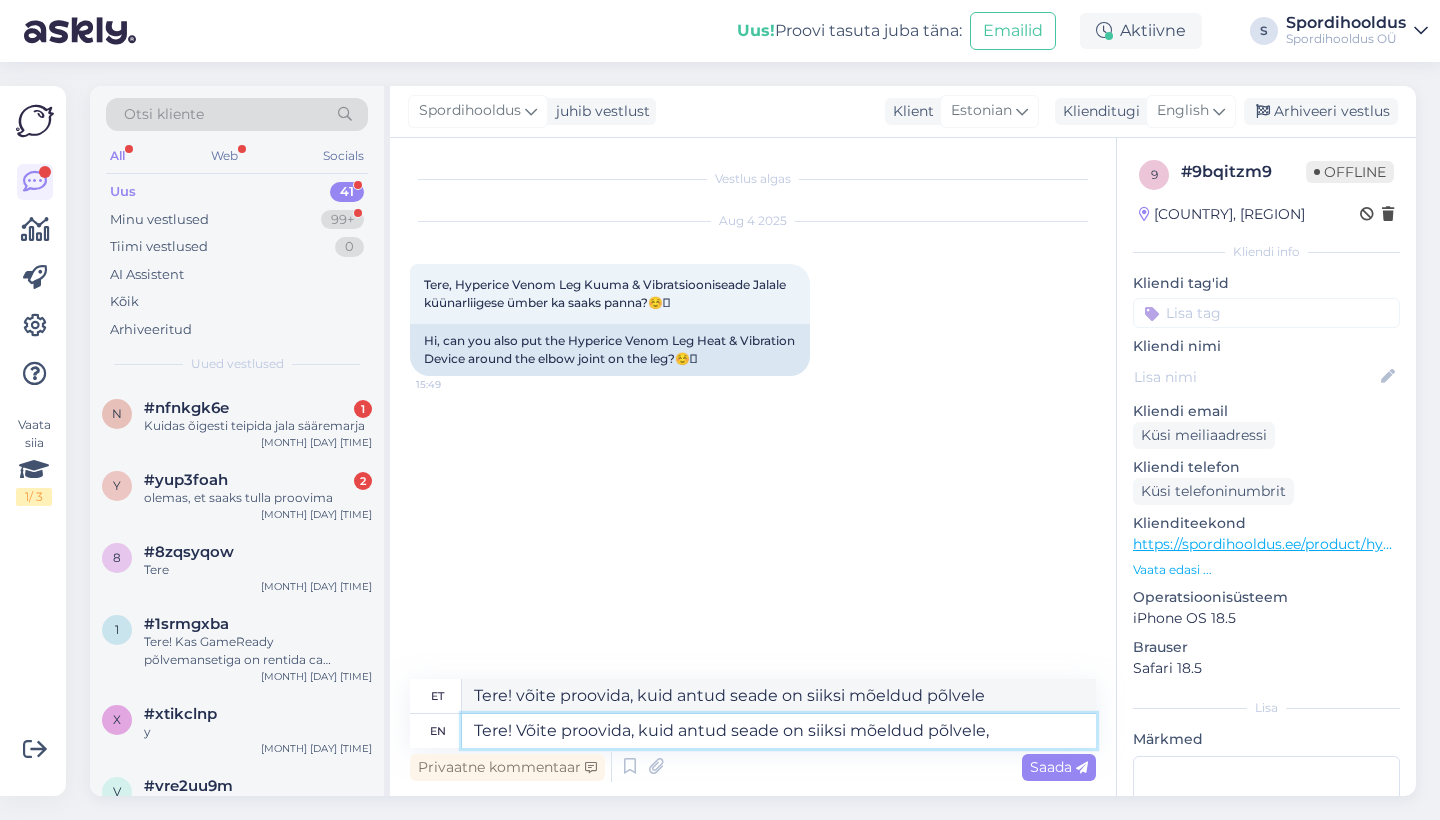 type on "Tere! Võite proovida, kuid antud seade on siiksi mõeldud põlvele, m" 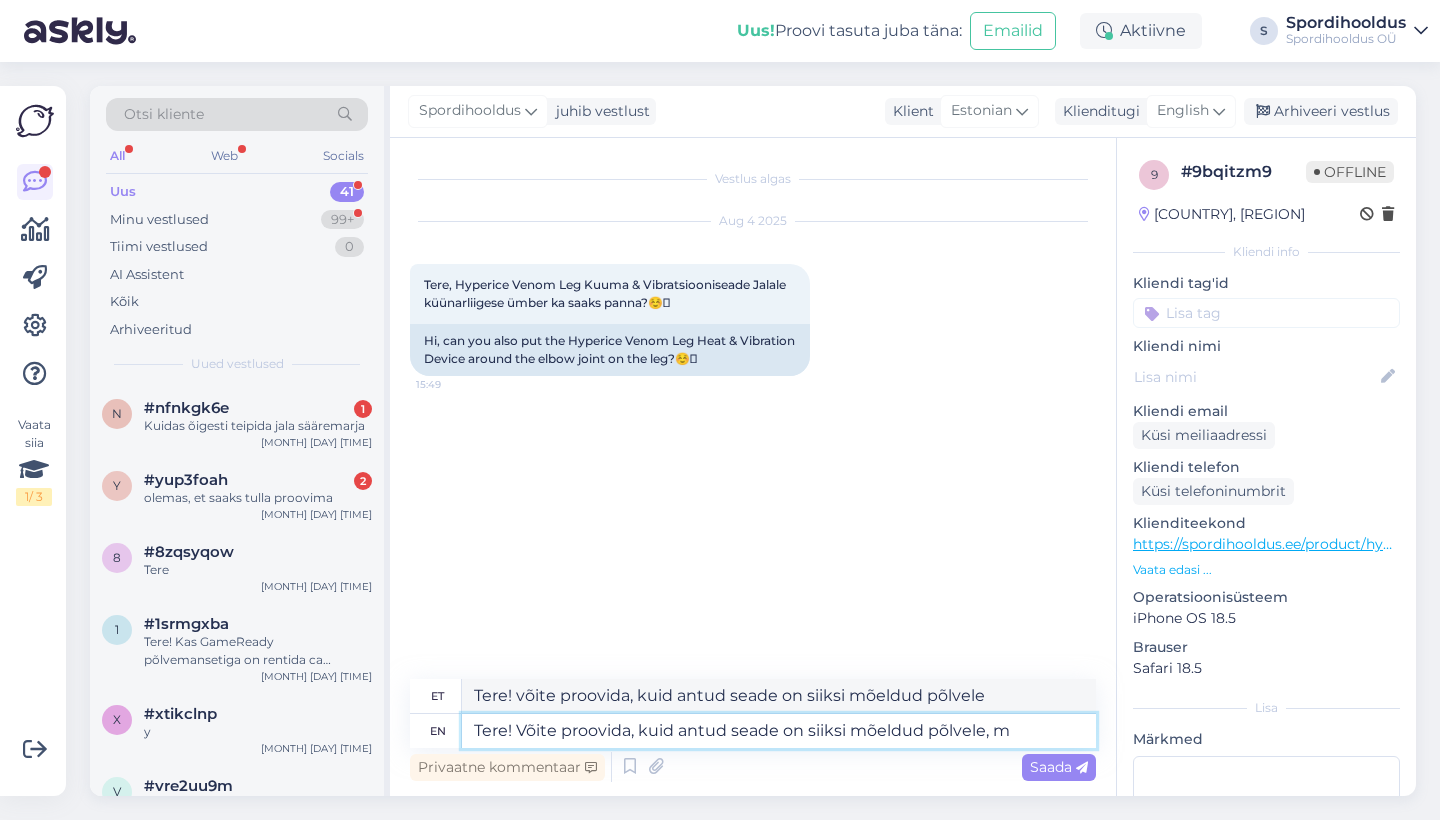type on "Tere! võite proovida, kuid antud seade on siiksi mõeldud põlvele," 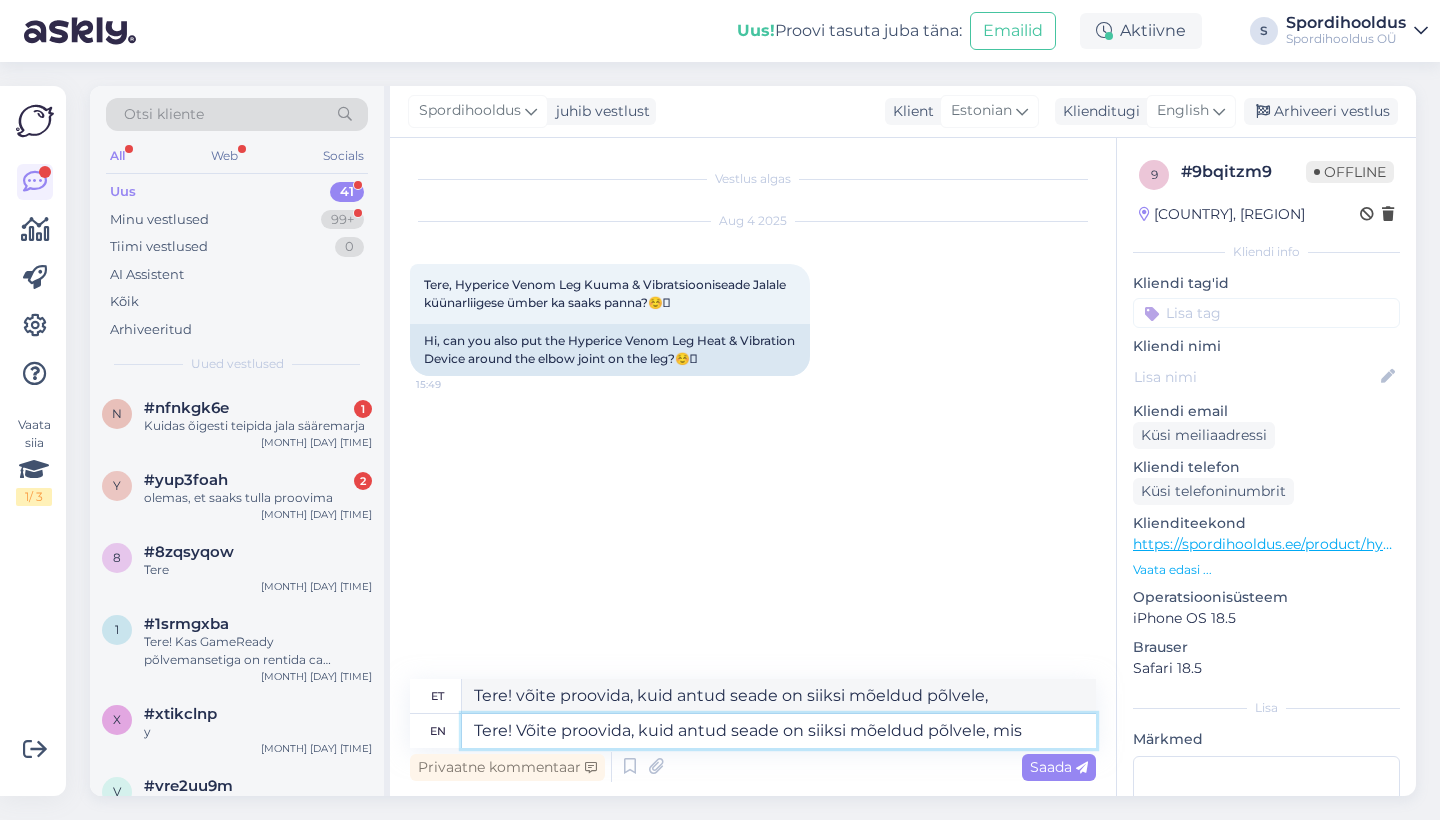 type on "Tere! Võite proovida, kuid antud seade on siiksi mõeldud põlvele, mis" 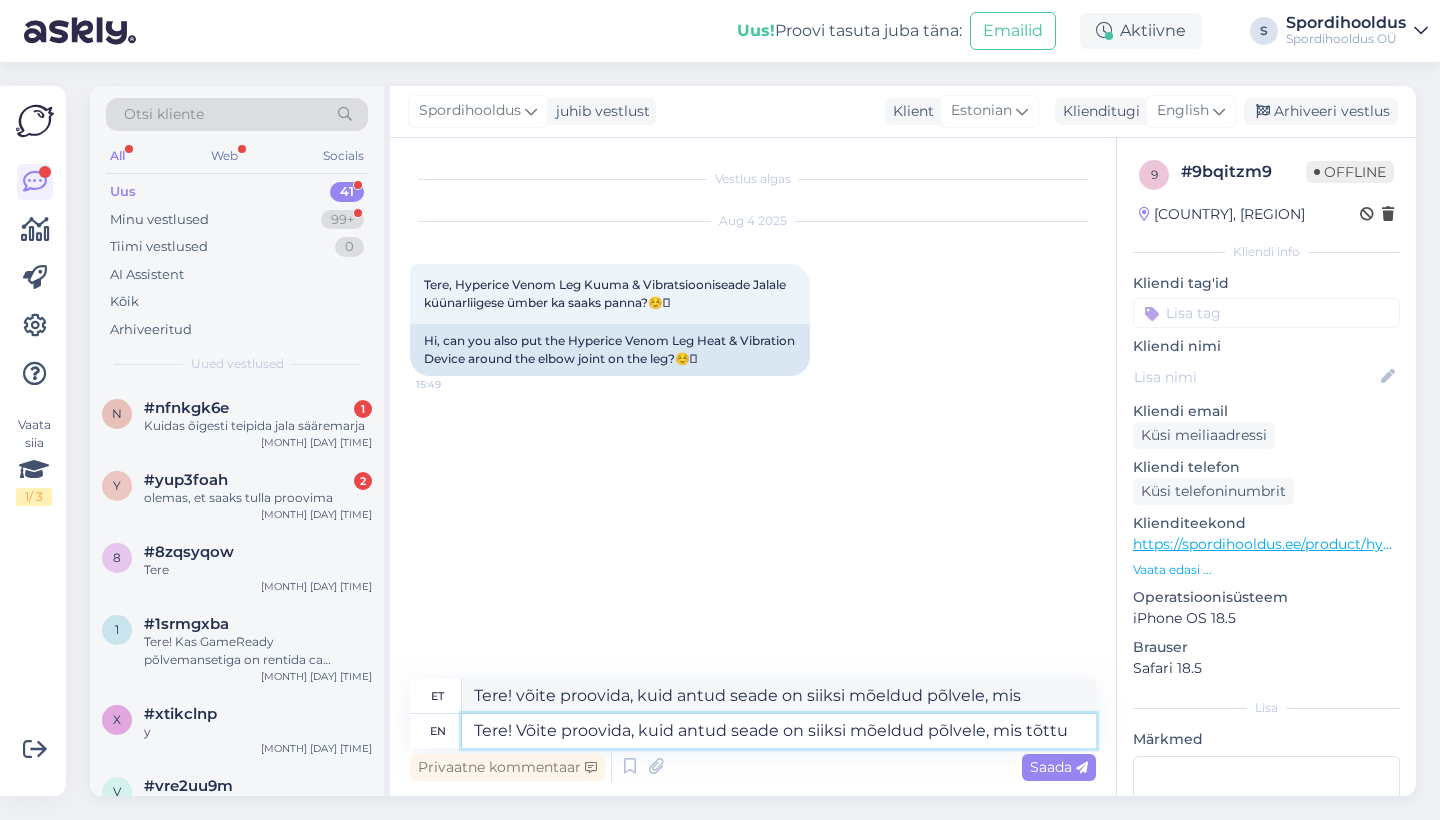 type on "Tere! Võite proovida, kuid antud seade on siiksi mõeldud põlvele, mis tõttu" 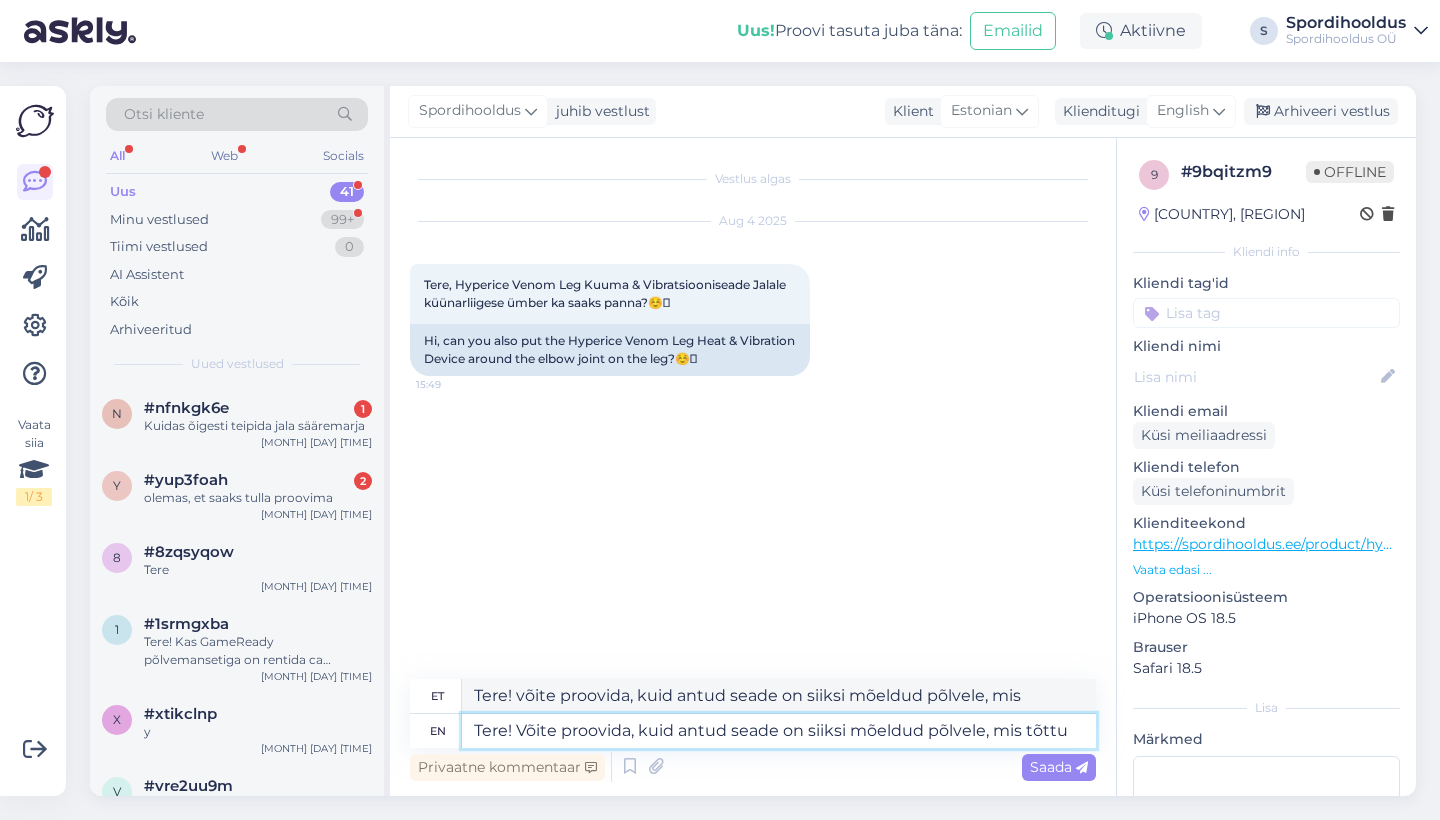 type on "Tere! Võite proovida, kuid antud seade on siiksi mõeldud põlvele, mis tõttu" 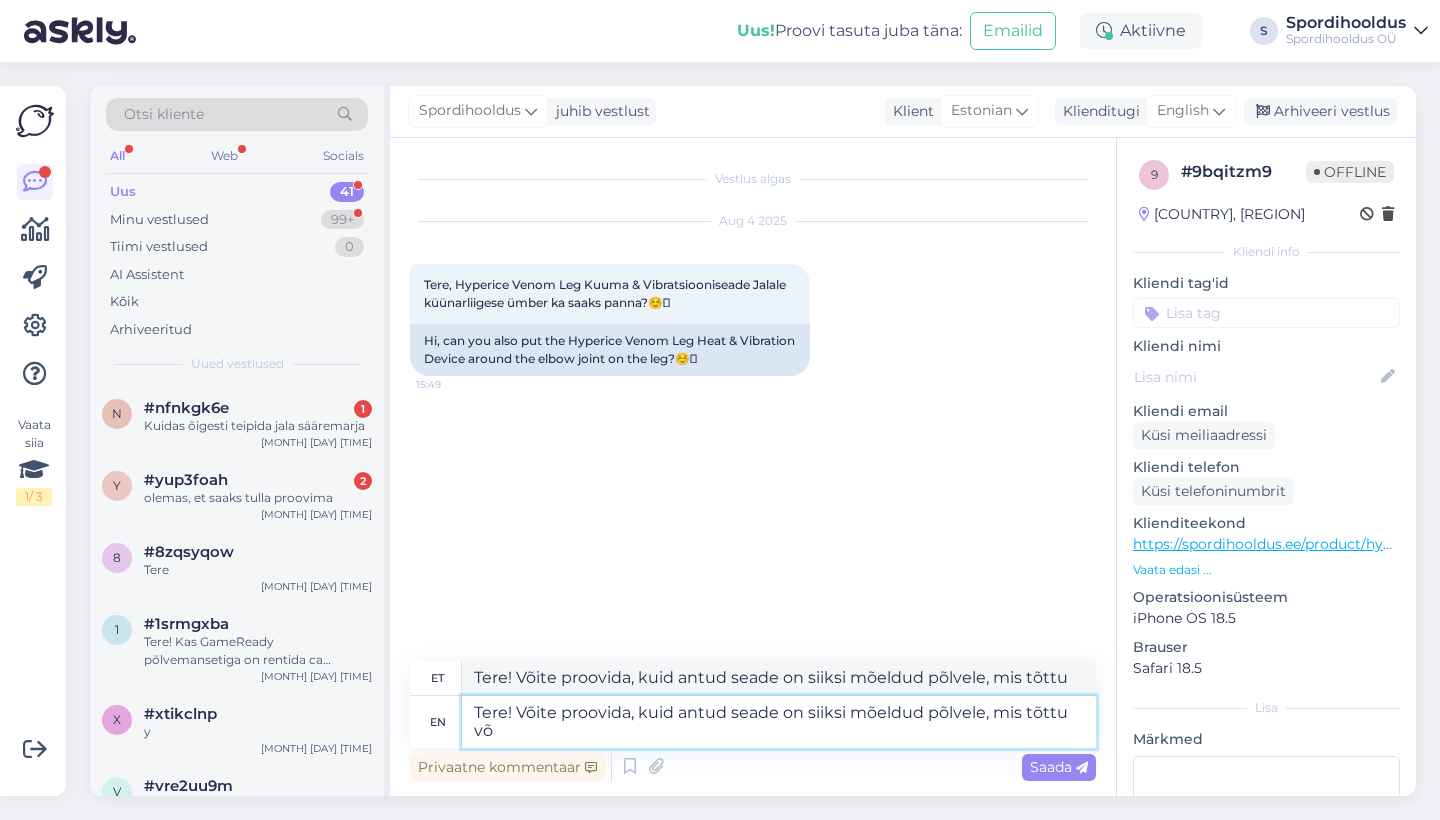type on "Tere! Võite proovida, kuid antud seade on siiksi mõeldud põlvele, mis tõttu või" 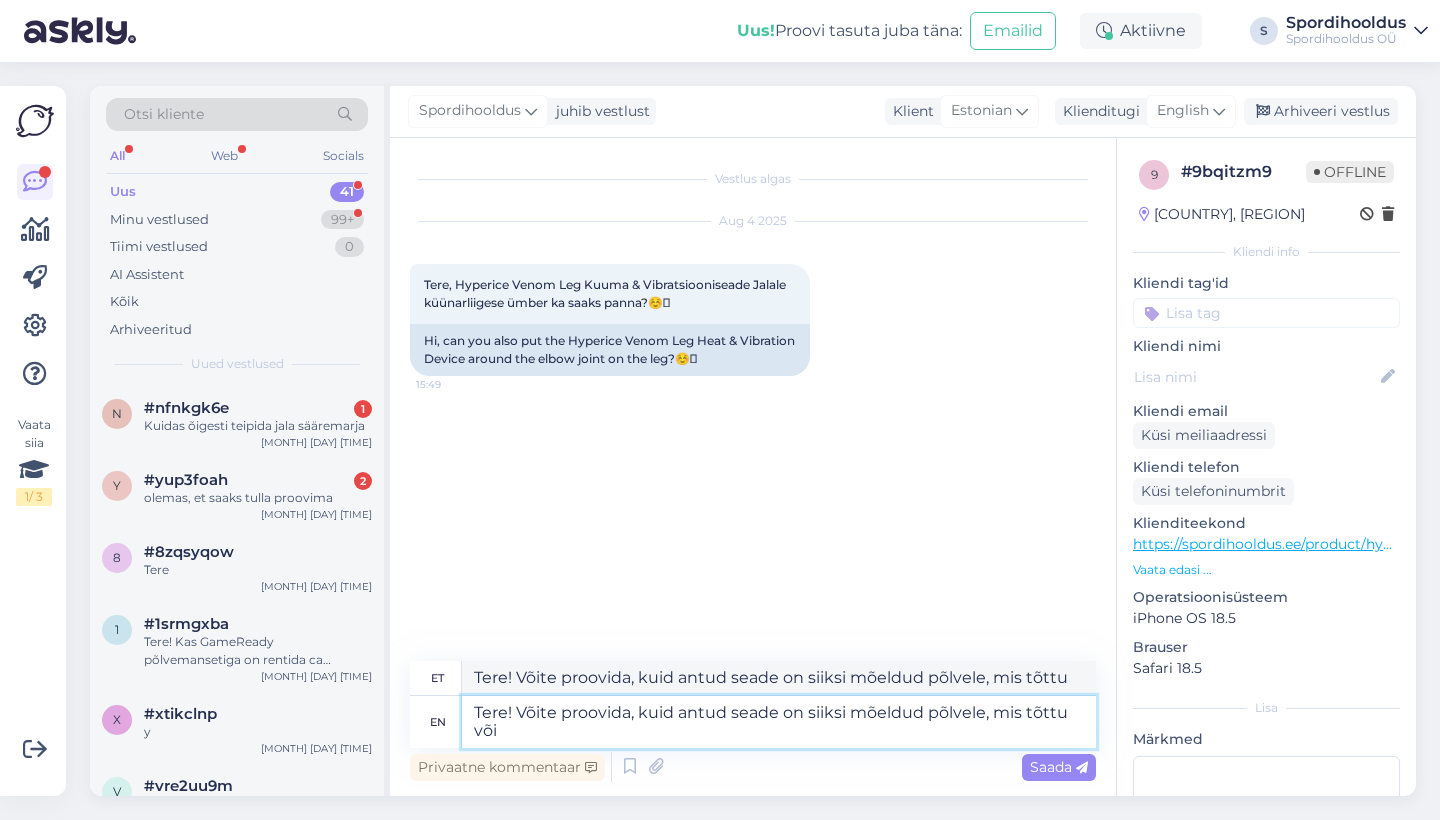 type on "Tere! võite proovida, kuid antud seade on siiksi mõeldud põlvele, mis tõttu võ" 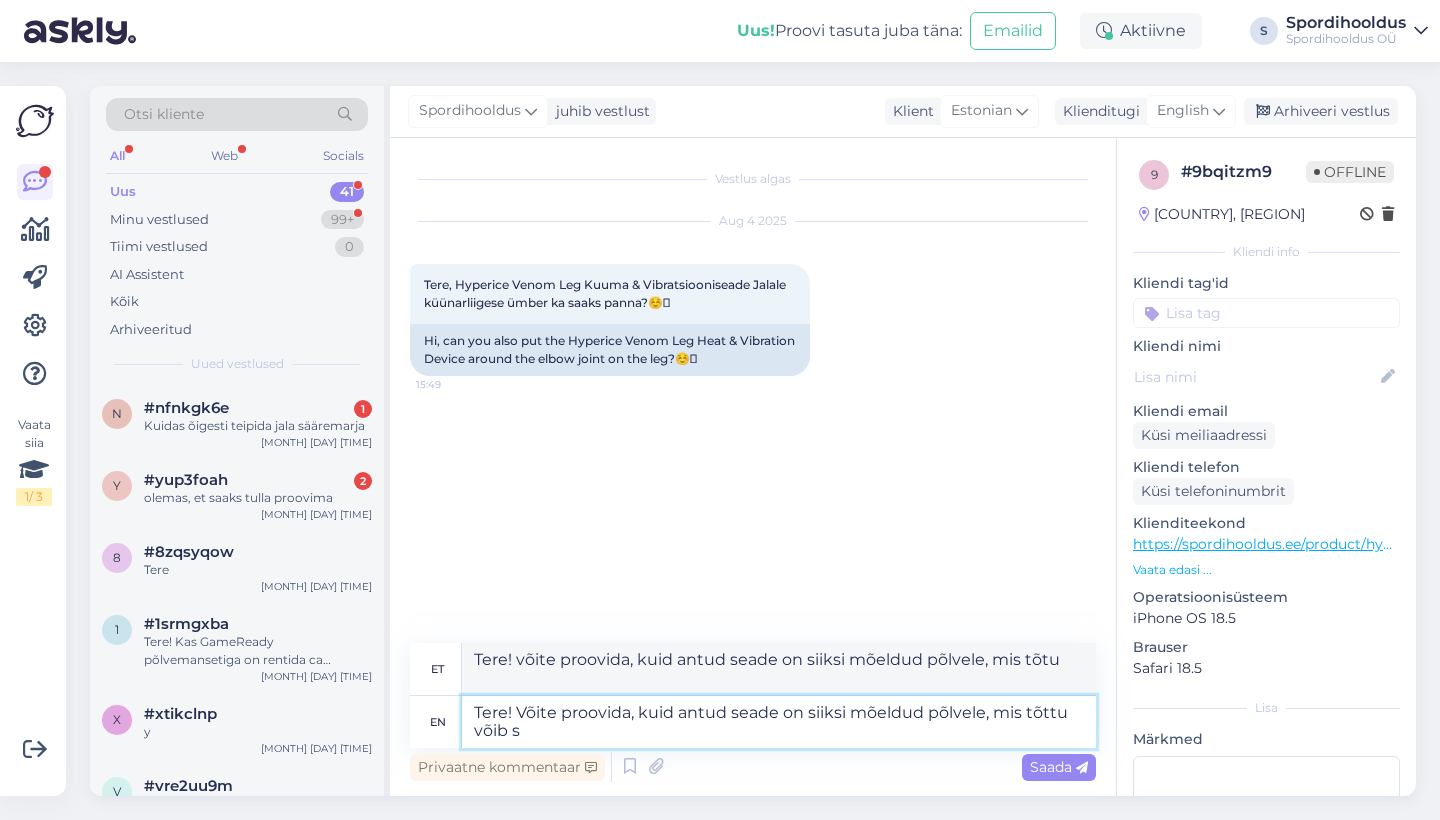 type on "Tere! Võite proovida, kuid antud seade on siiksi mõeldud põlvele, mis tõttu võib se" 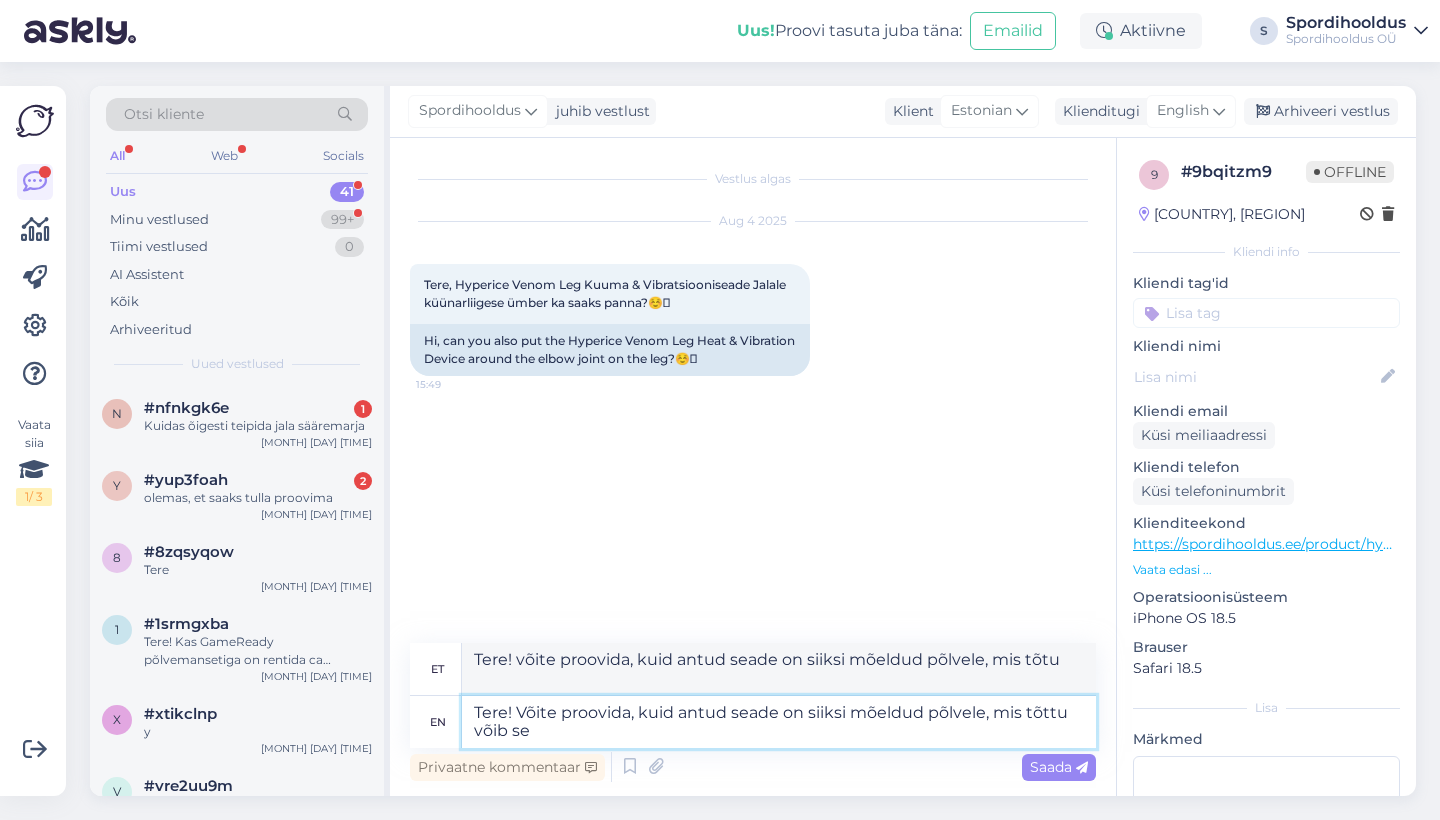 type on "Tere! Võite proovida, kuid antud seade on siiksi mõeldud põlvele, mis tõttu võib" 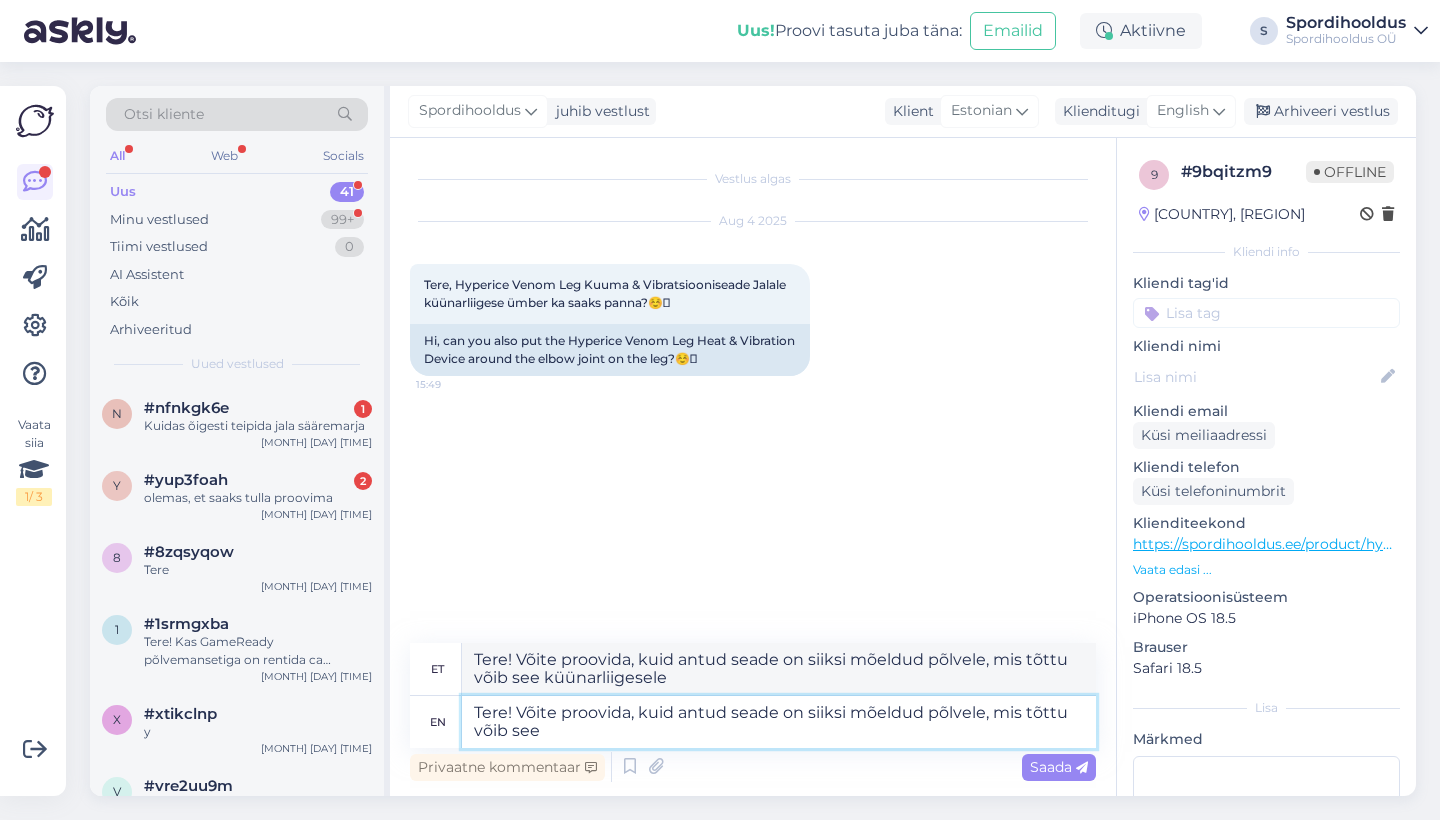 type on "Tere! Võite proovida, kuid antud seade on siiksi mõeldud põlvele, mis tõttu võib see" 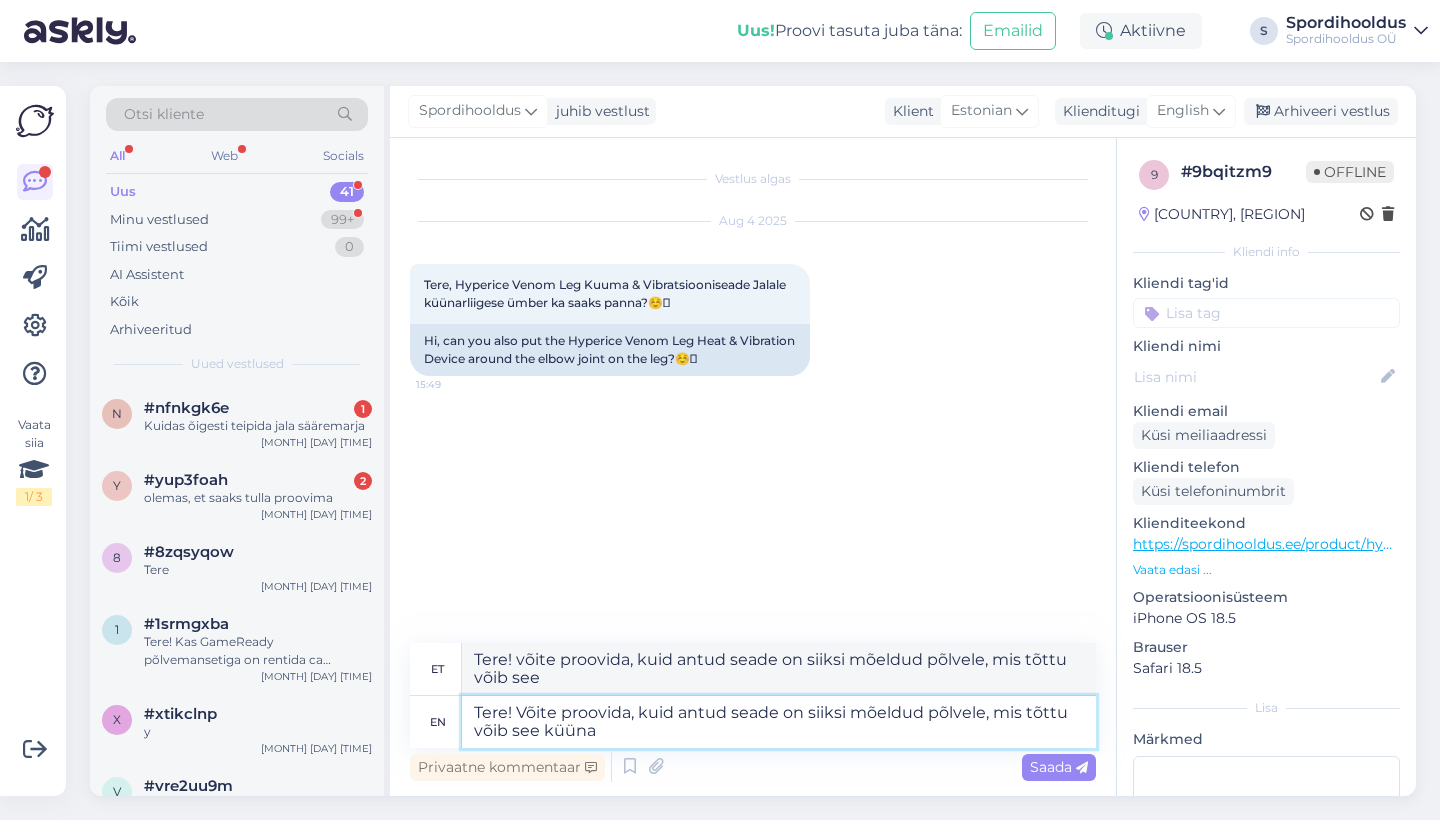 type on "Tere! Võite proovida, kuid antud seade on siiksi mõeldud põlvele, mis tõttu võib see küünae" 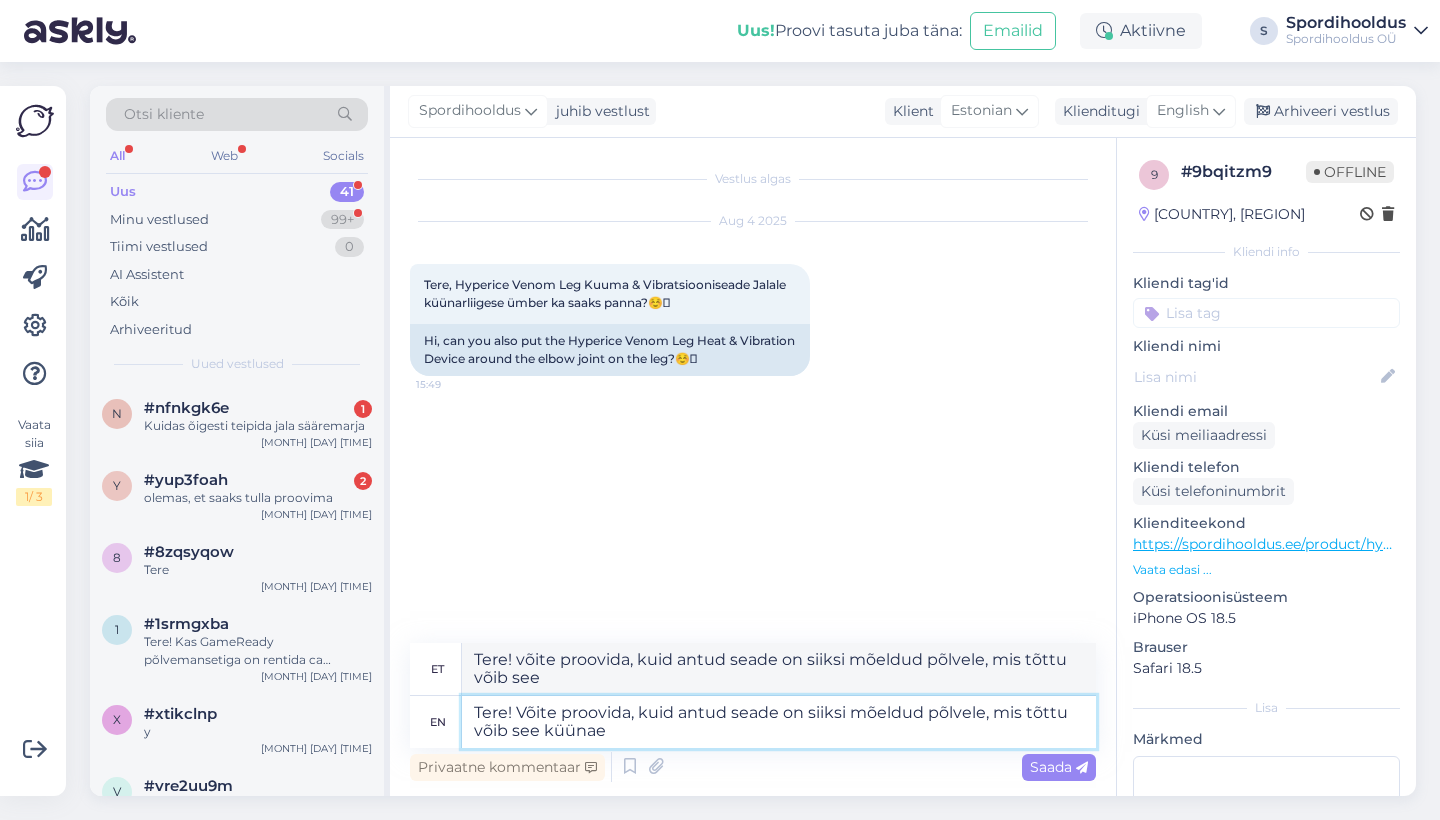 type on "Tere! võite proovida, kuid antud seade on siiksi mõeldud põlvele, mis tõttu võib see küünae" 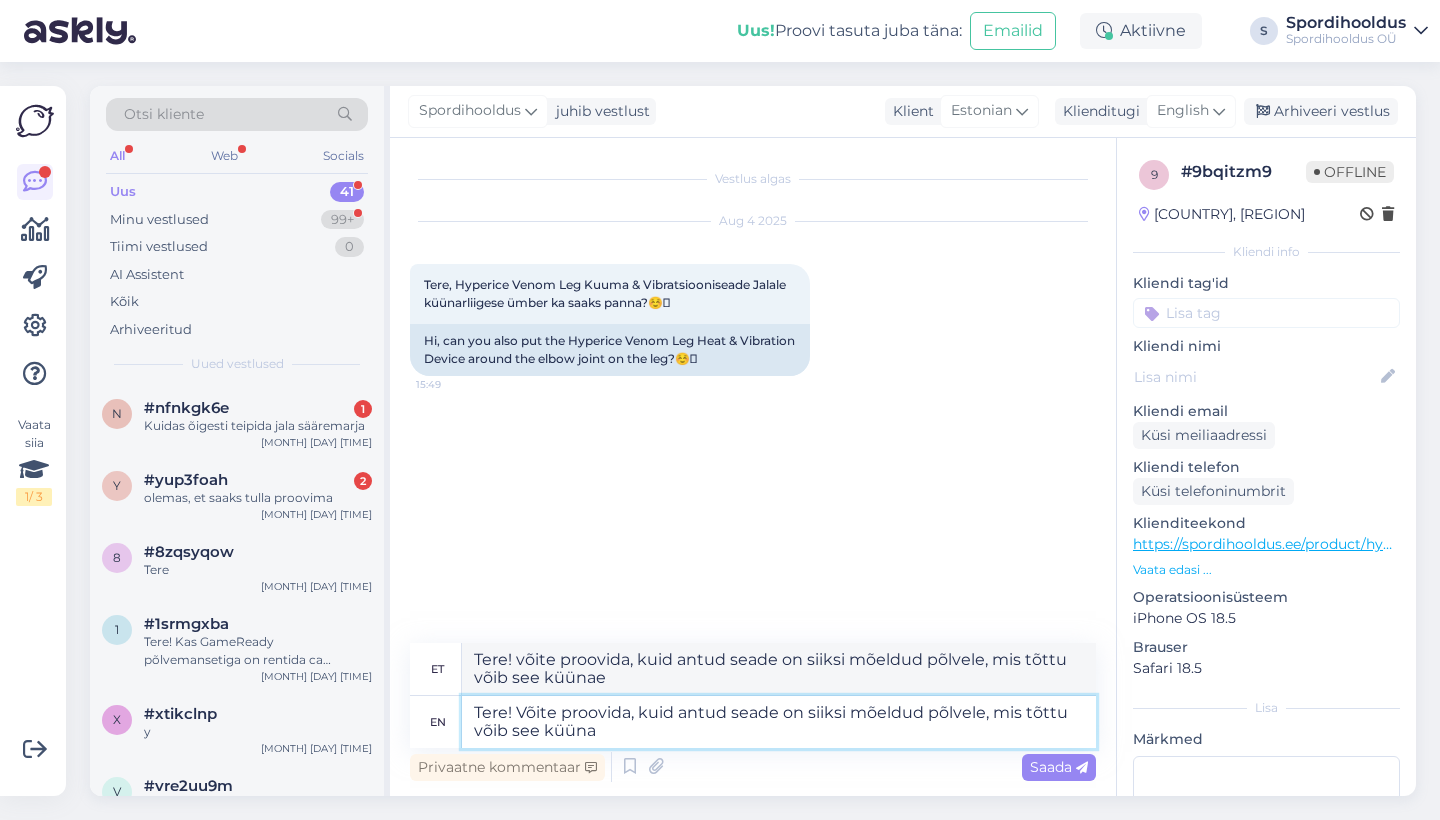 type on "Tere! Võite proovida, kuid antud seade on siiksi mõeldud põlvele, mis tõttu võib see küünar" 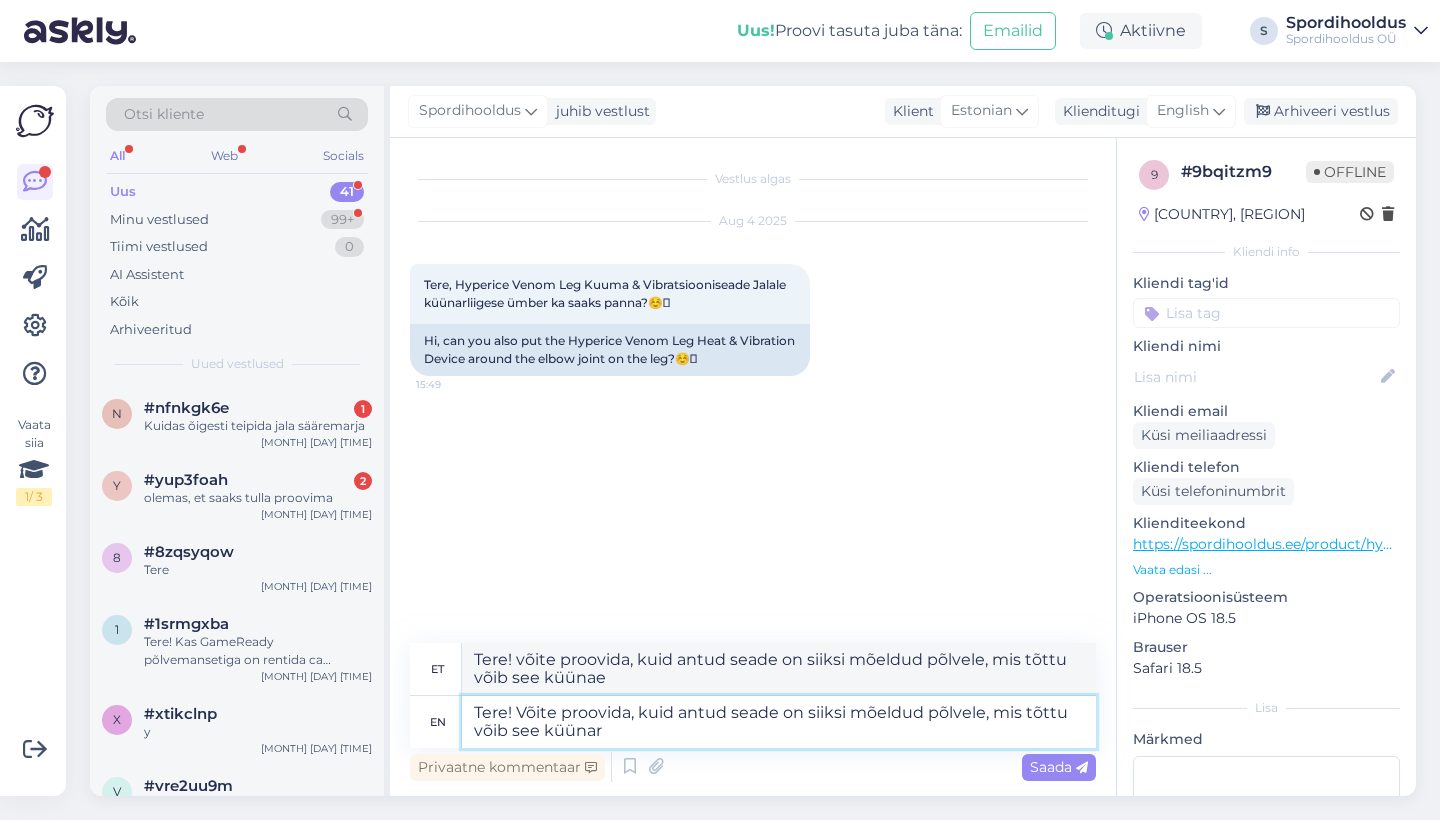 type on "Tere! võite proovida, kuid antud seade on siiksi mõeldud põlvele, mis tõttu võib see küünar" 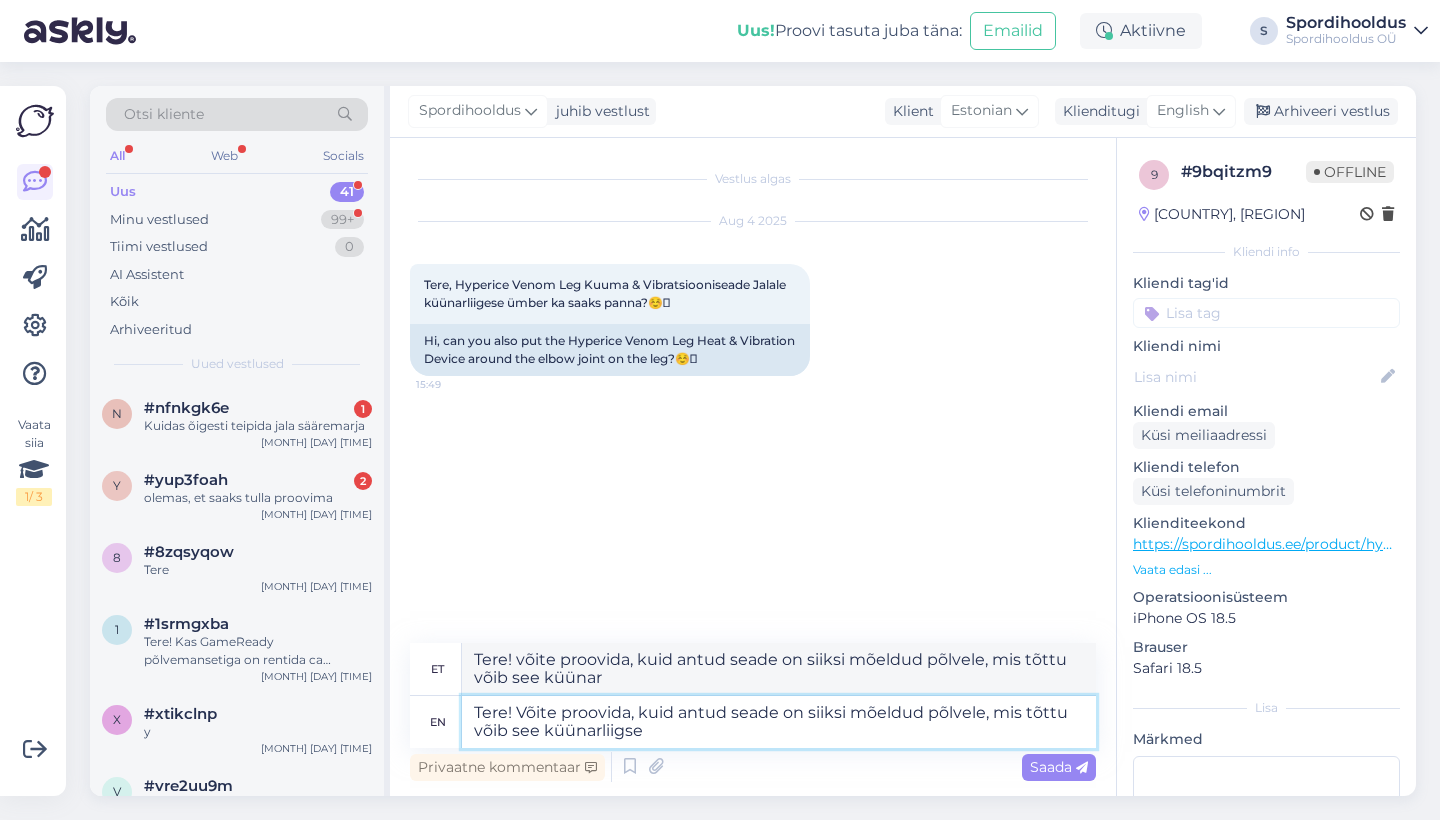 type on "Tere! Võite proovida, kuid antud seade on siiksi mõeldud põlvele, mis tõttu võib see küünarliigse" 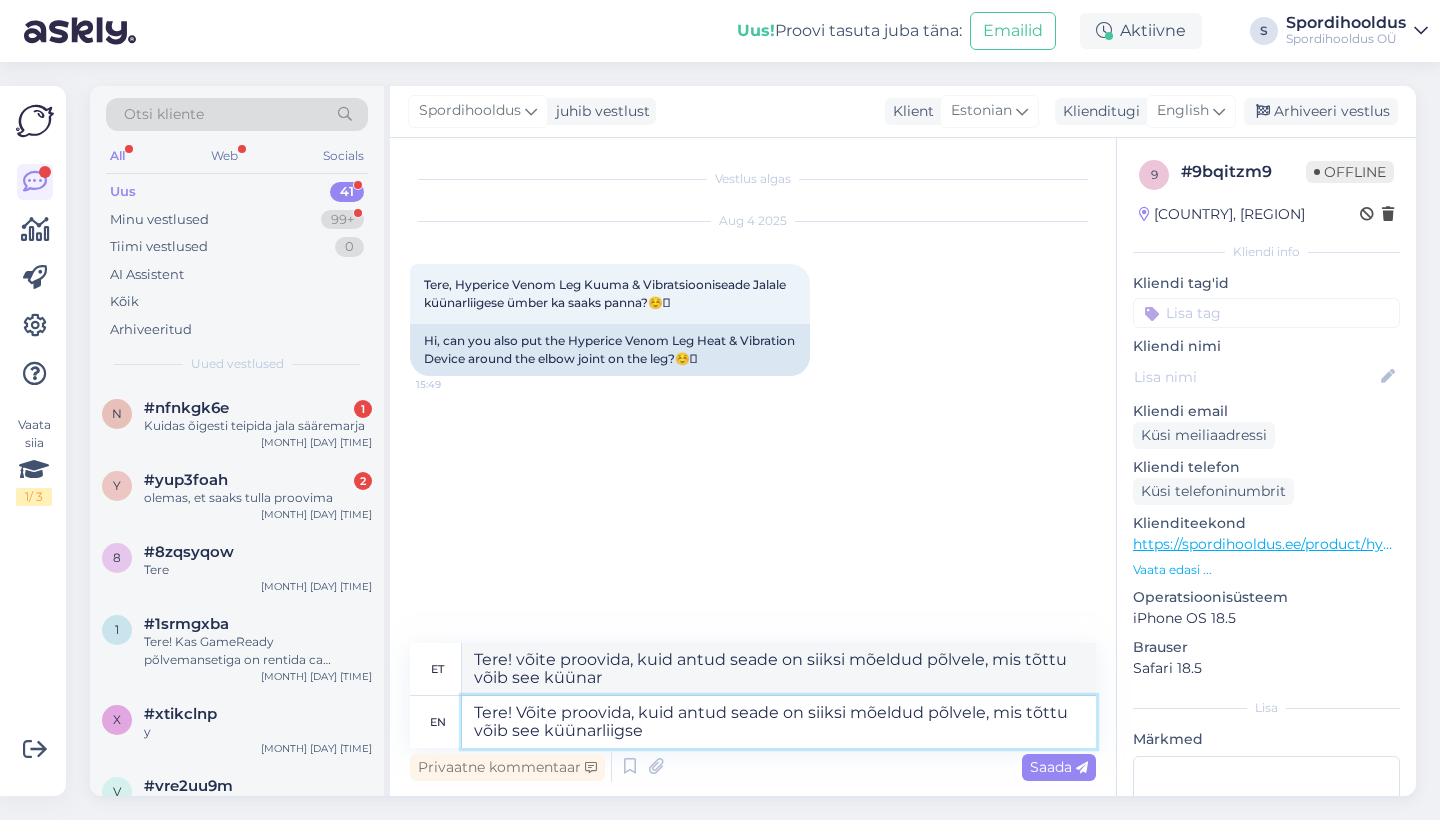 type on "Tere! võite proovida, kuid antud seade on siiksi mõeldud põlvele, mis tõttu võib see küünarliigse" 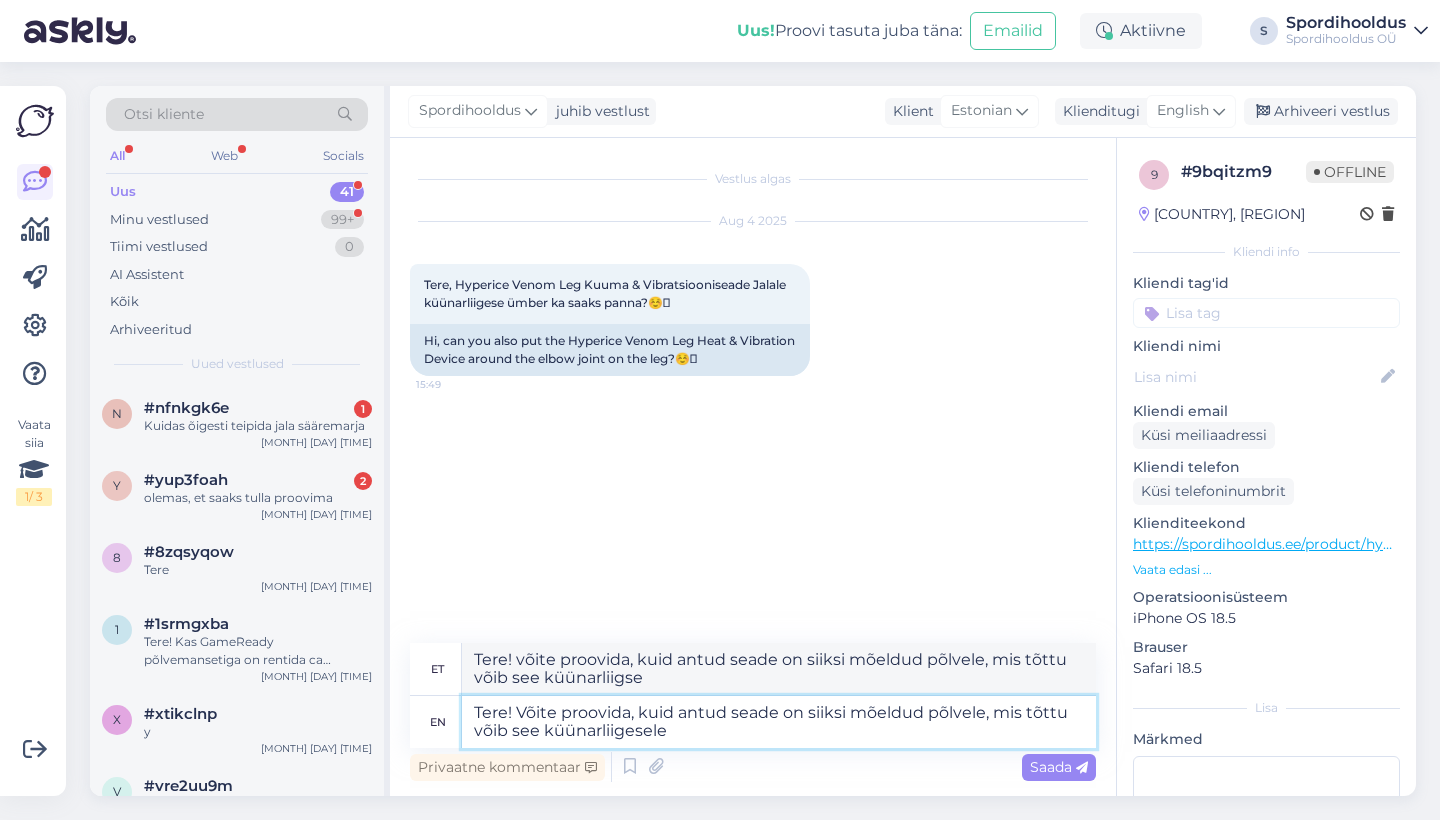 type on "Tere! Võite proovida, kuid antud seade on siiksi mõeldud põlvele, mis tõttu võib see küünarliigesele" 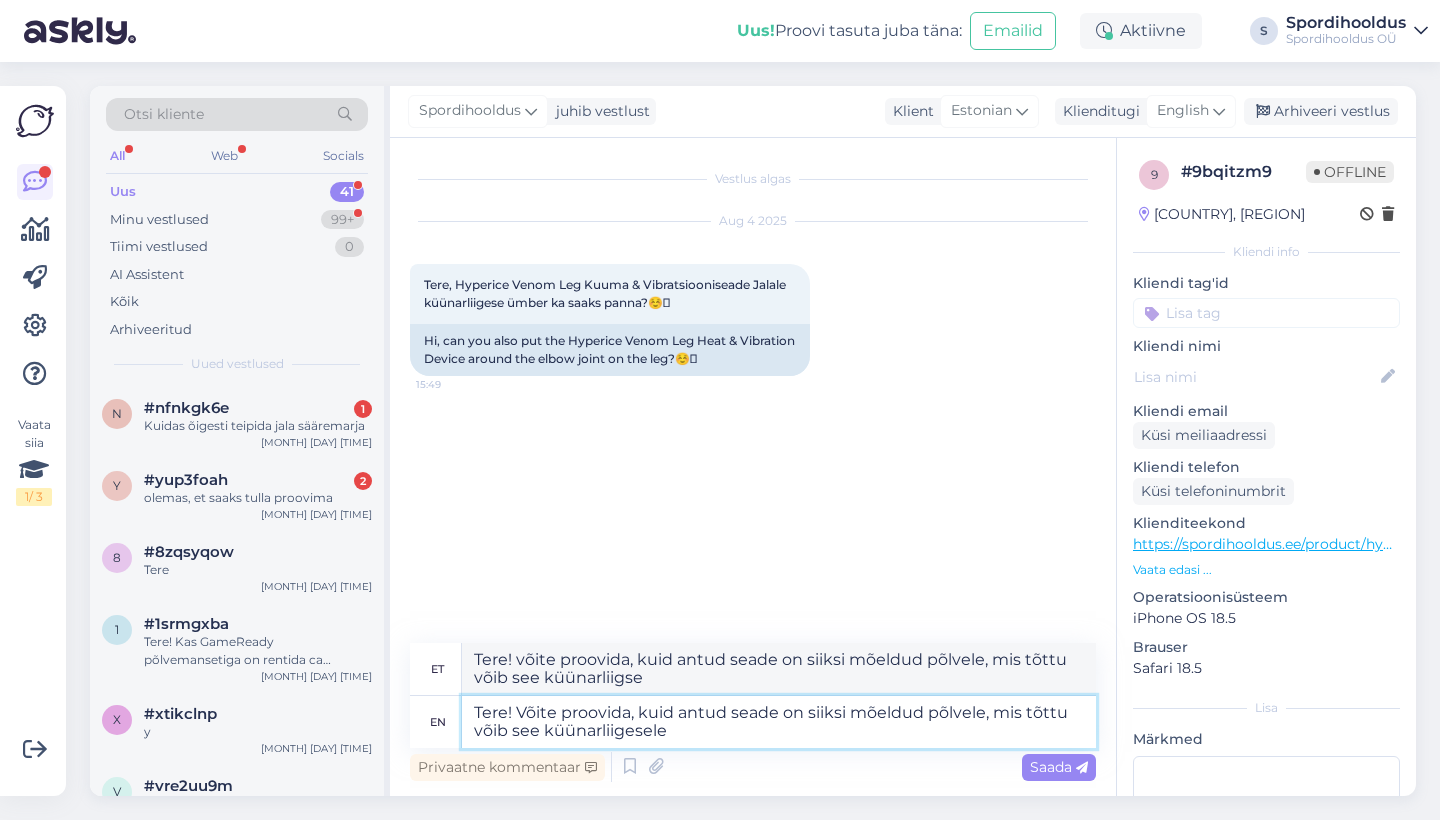 type on "Tere! võite proovida, kuid antud seade on siiksi mõeldud põlvele, mis tõttu võib see küünarliigesele" 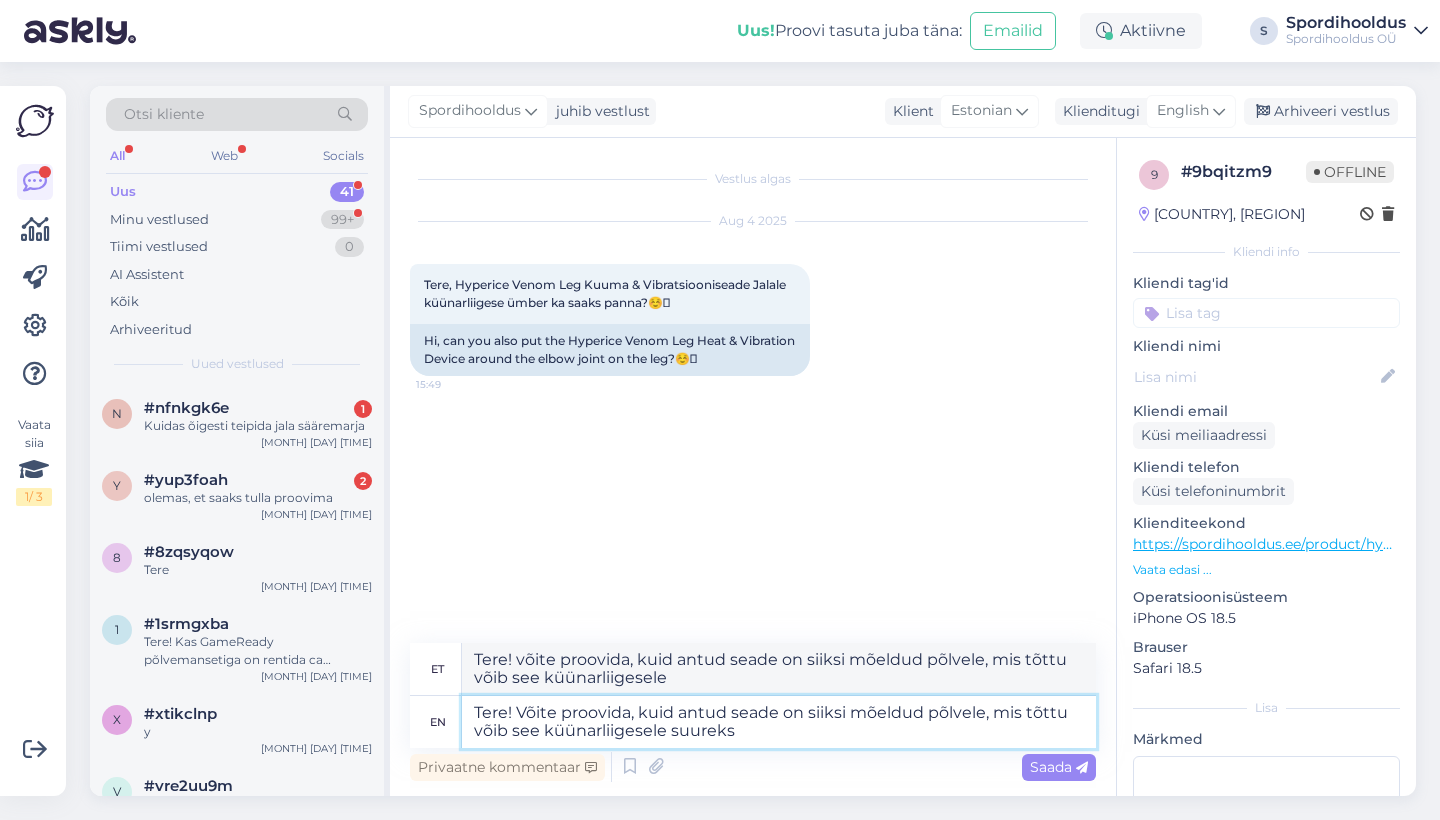 type on "Tere! Võite proovida, kuid antud seade on siiksi mõeldud põlvele, mis tõttu võib see küünarliigesele suureks" 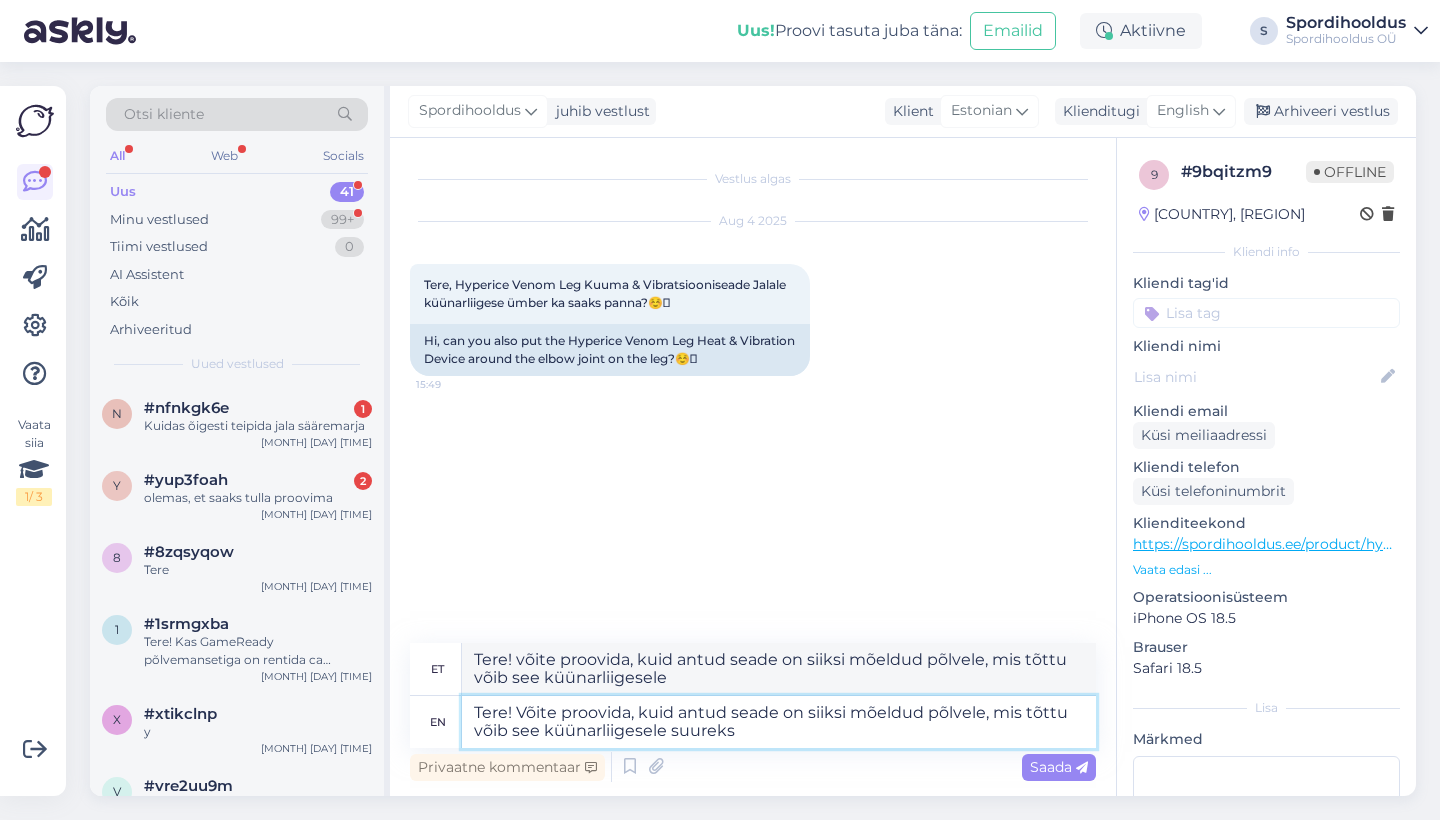 type on "Tere! võite proovida, kuid antud seade on siiksi mõeldud põlvele, mis tõttu võib see küünarliigesele suureks" 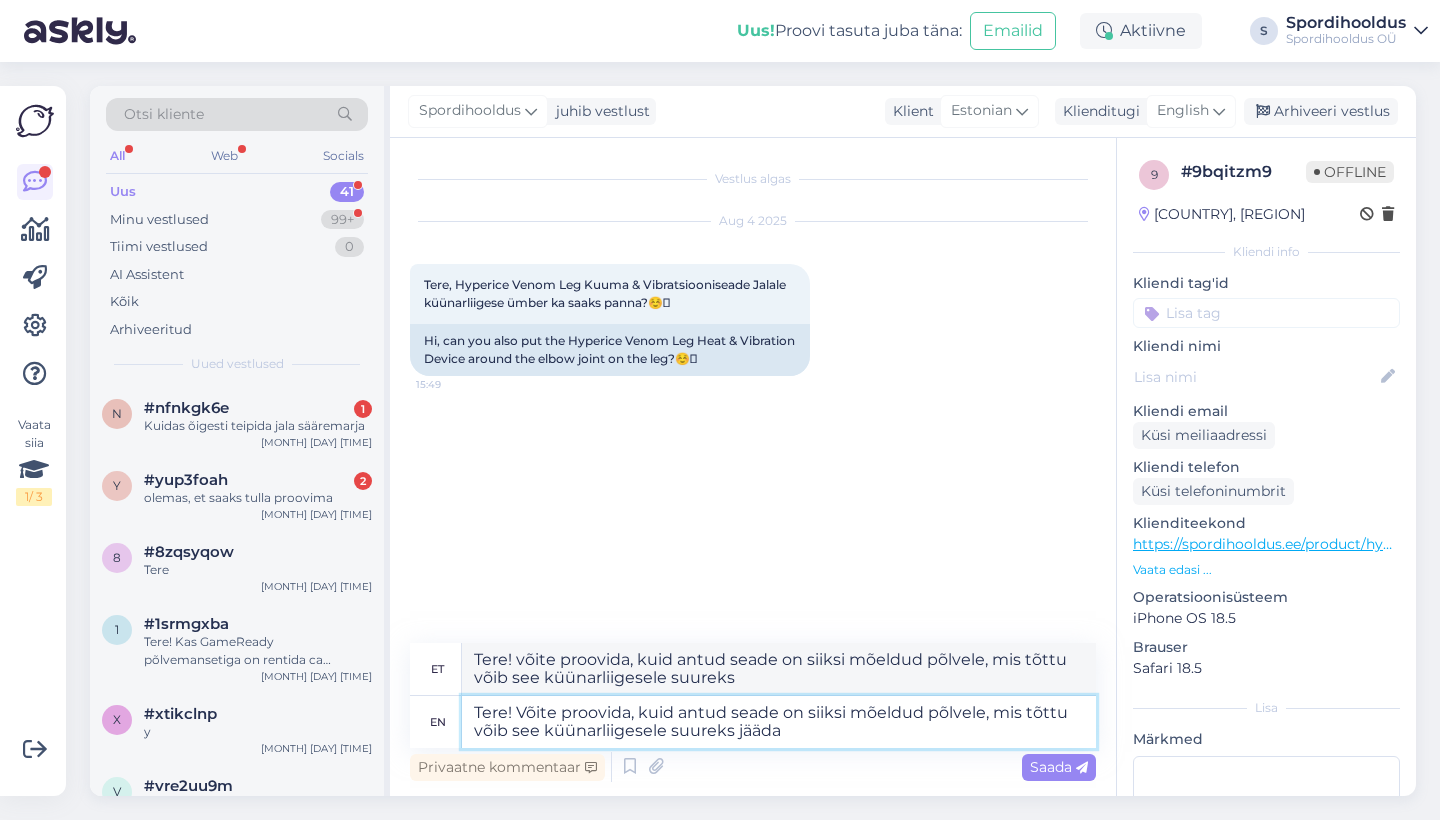 type on "Tere! Võite proovida, kuid antud seade on siiksi mõeldud põlvele, mis tõttu võib see küünarliigesele suureks jääda." 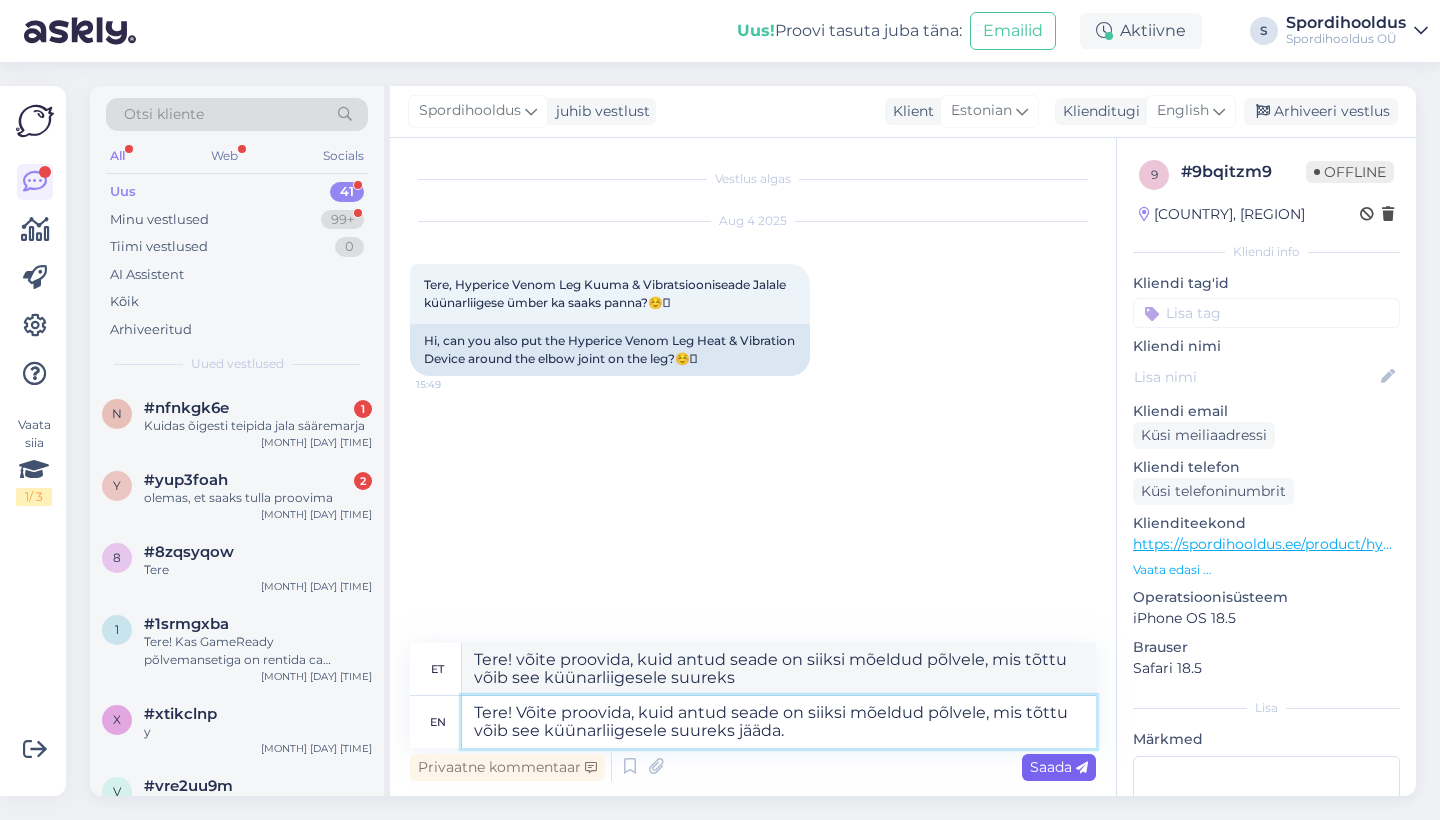 type on "Tere! võite proovida, kuid antud seade on siiksi mõeldud põlvele, mis tõttu võib see küünarliigesele suureks jääda." 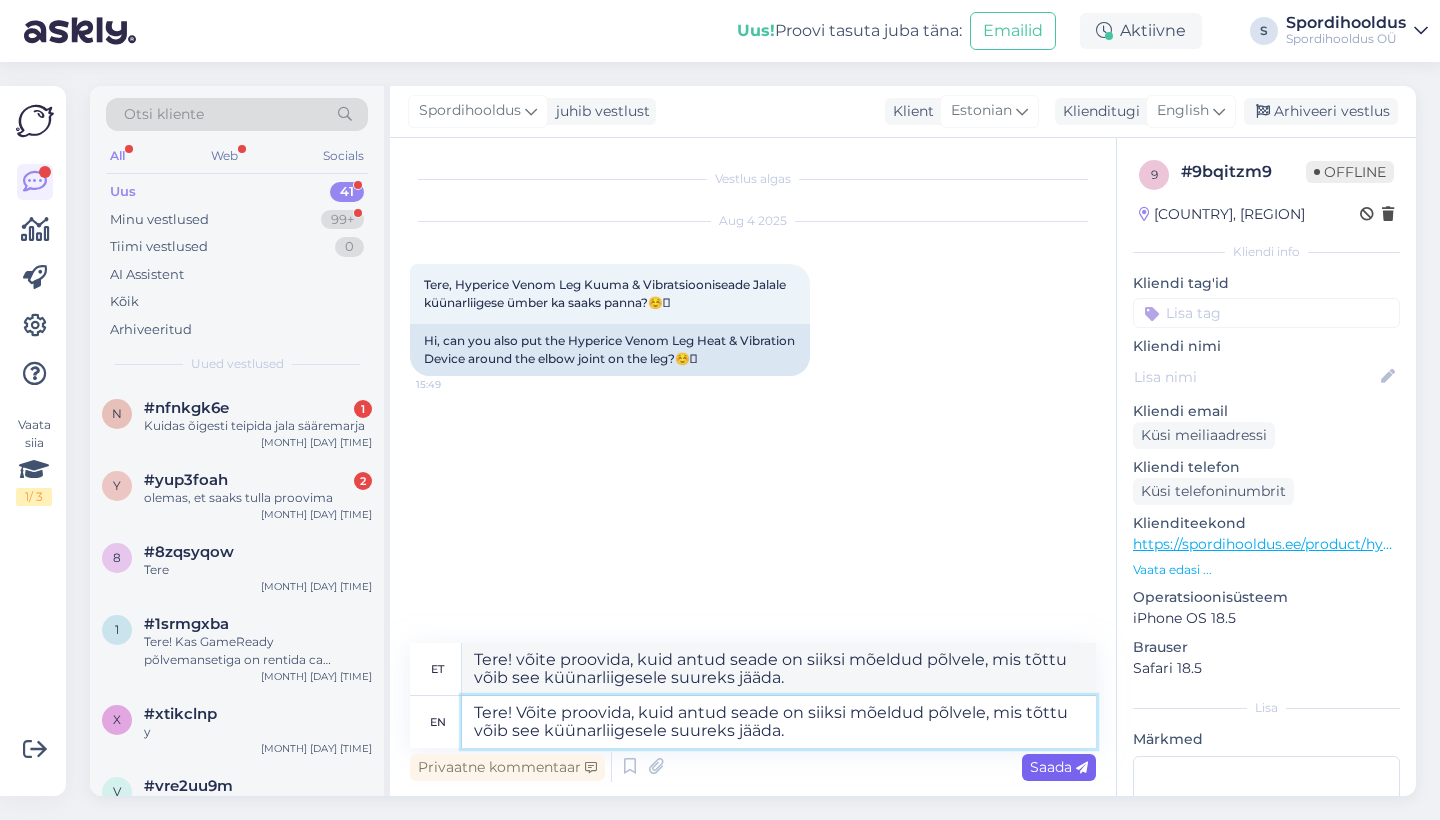 type on "Tere! Võite proovida, kuid antud seade on siiksi mõeldud põlvele, mis tõttu võib see küünarliigesele suureks jääda." 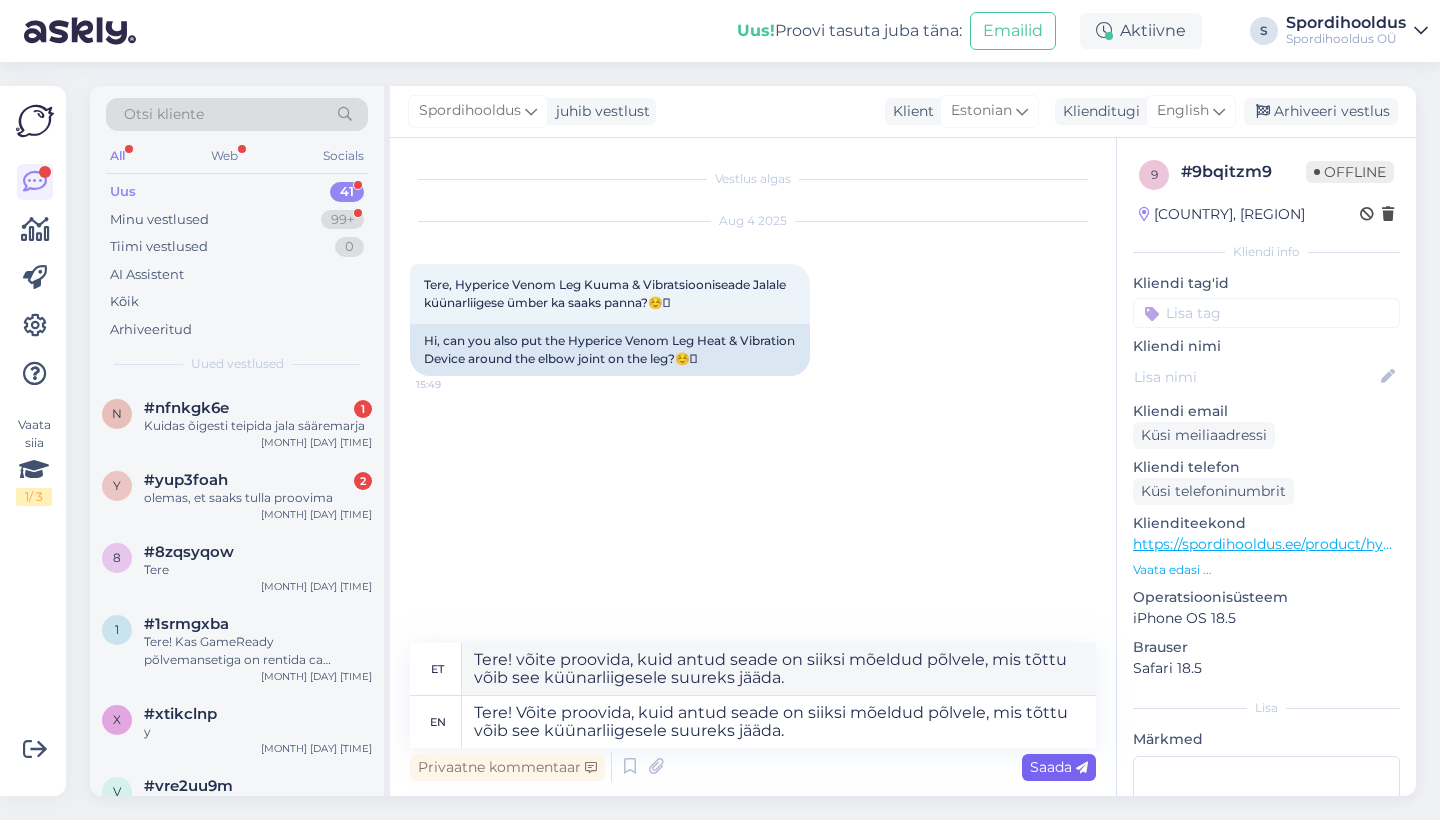 click on "Saada" at bounding box center (1059, 767) 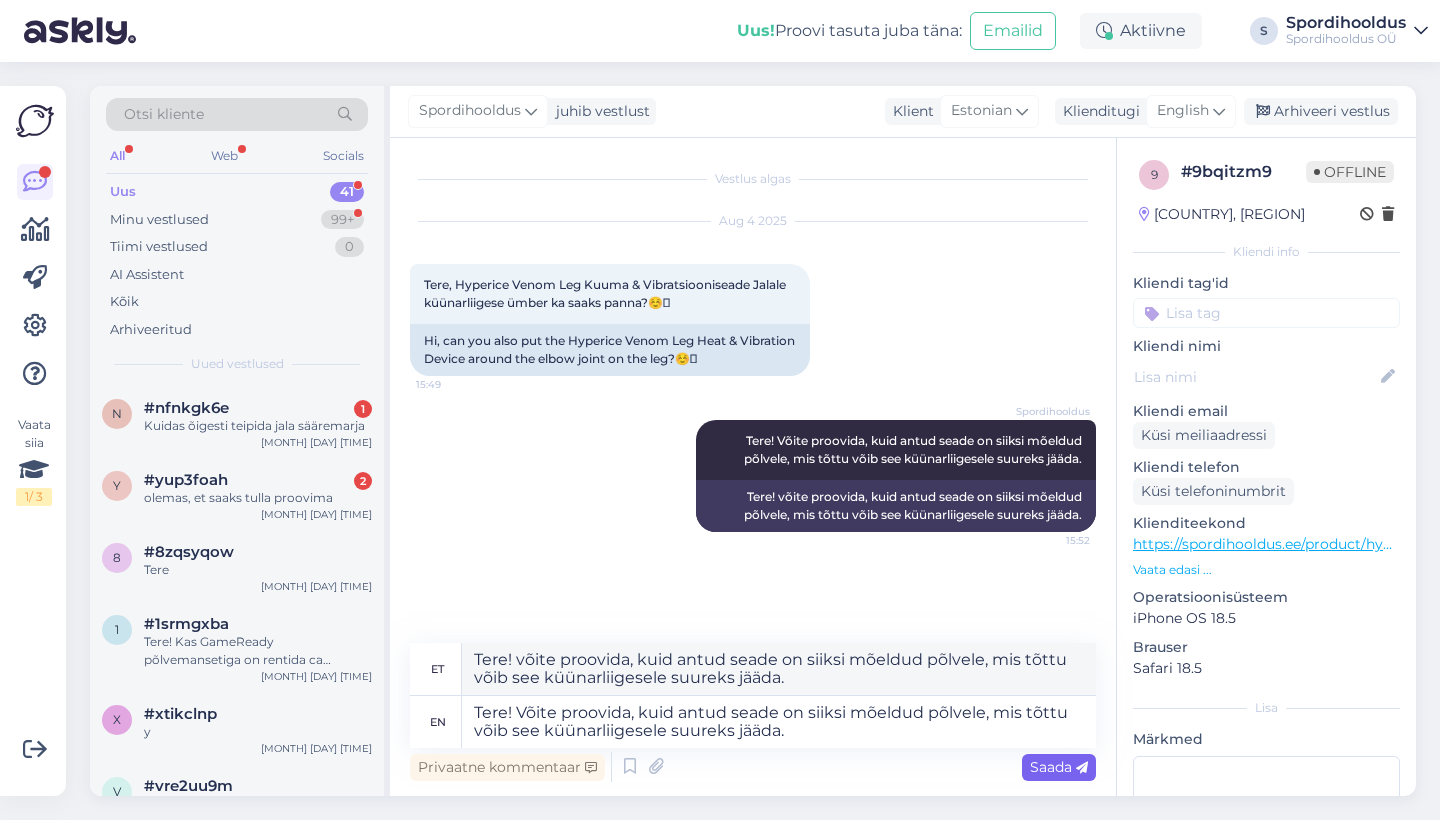 type 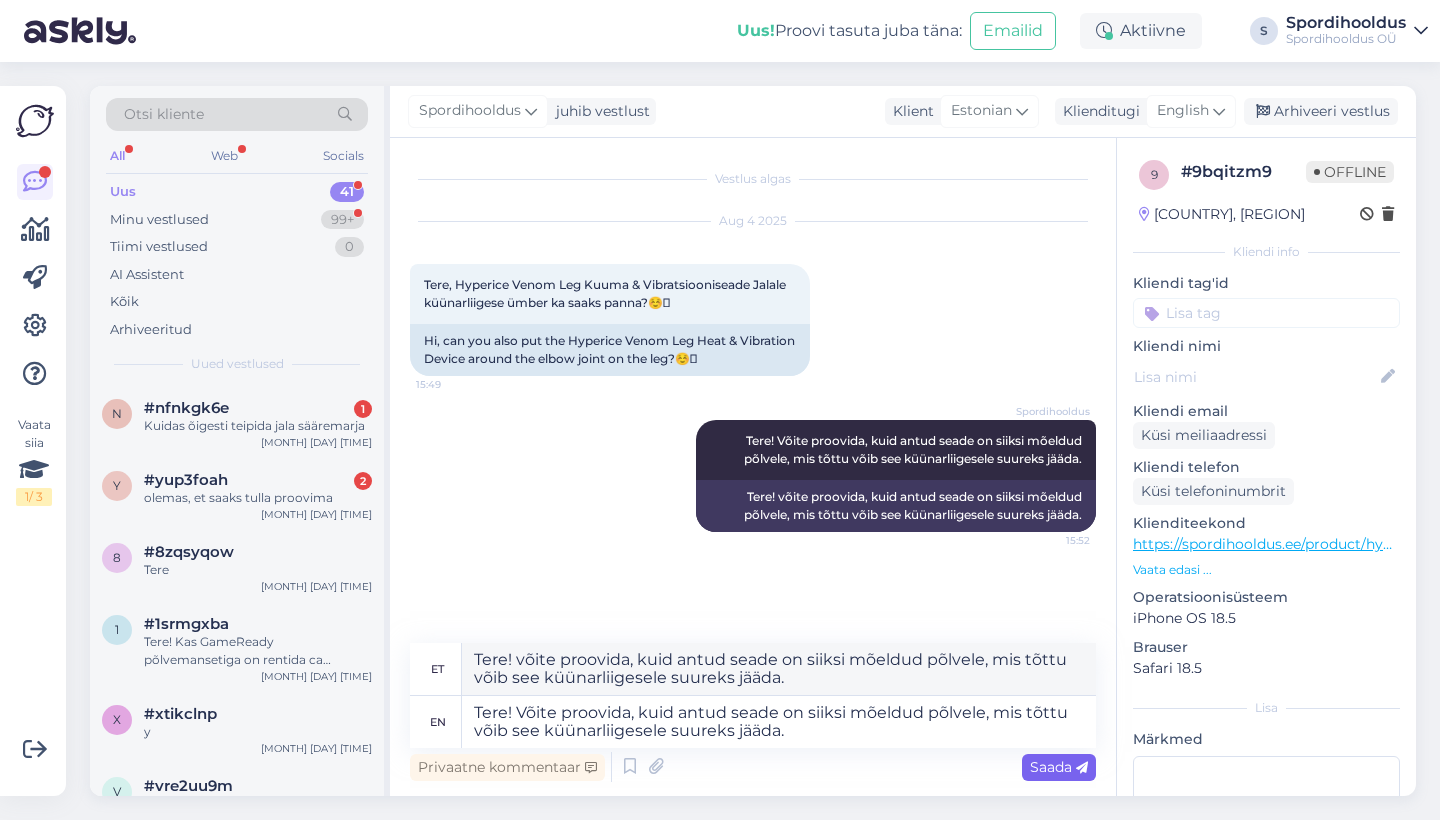 type 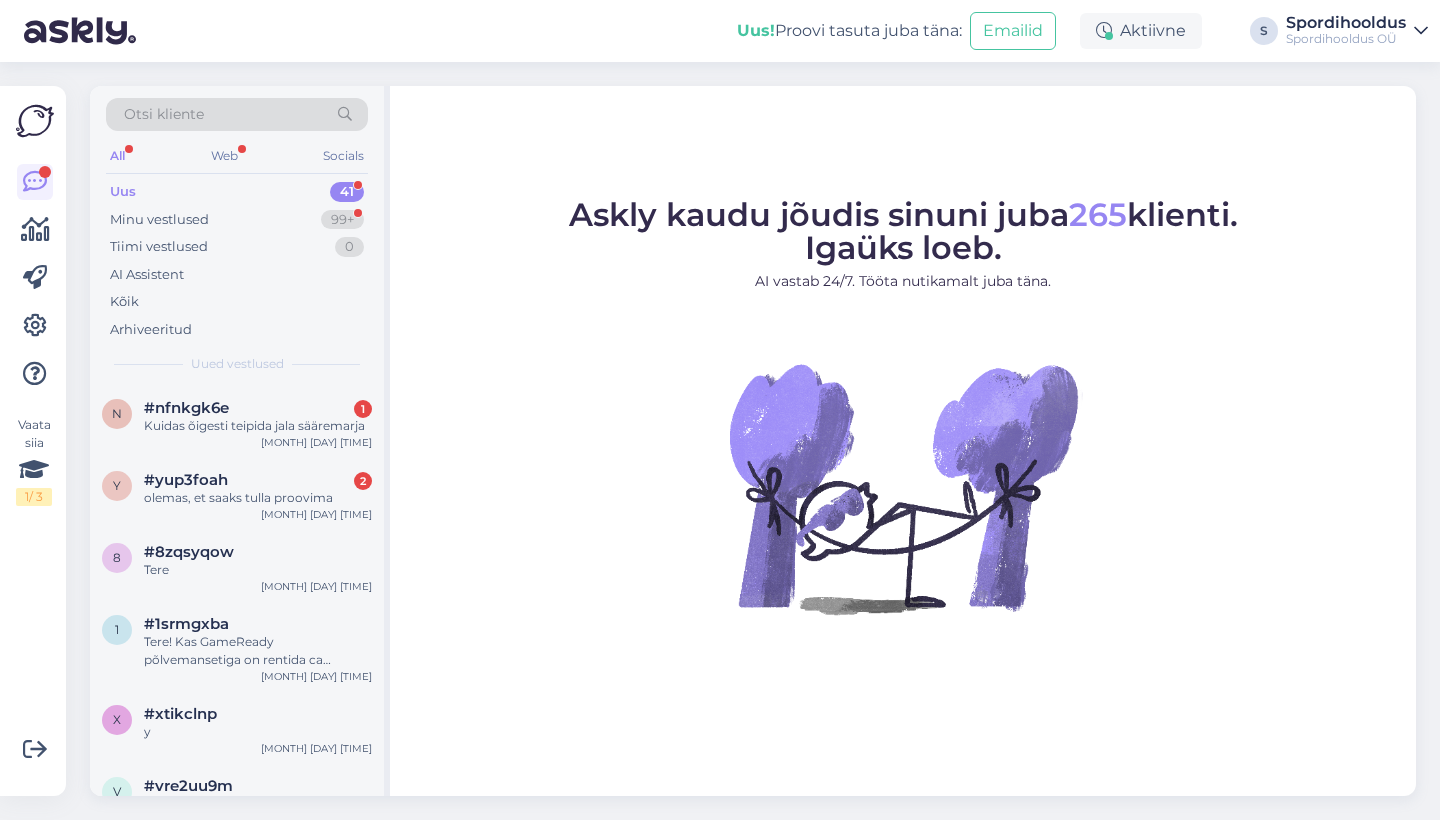 scroll, scrollTop: 0, scrollLeft: 0, axis: both 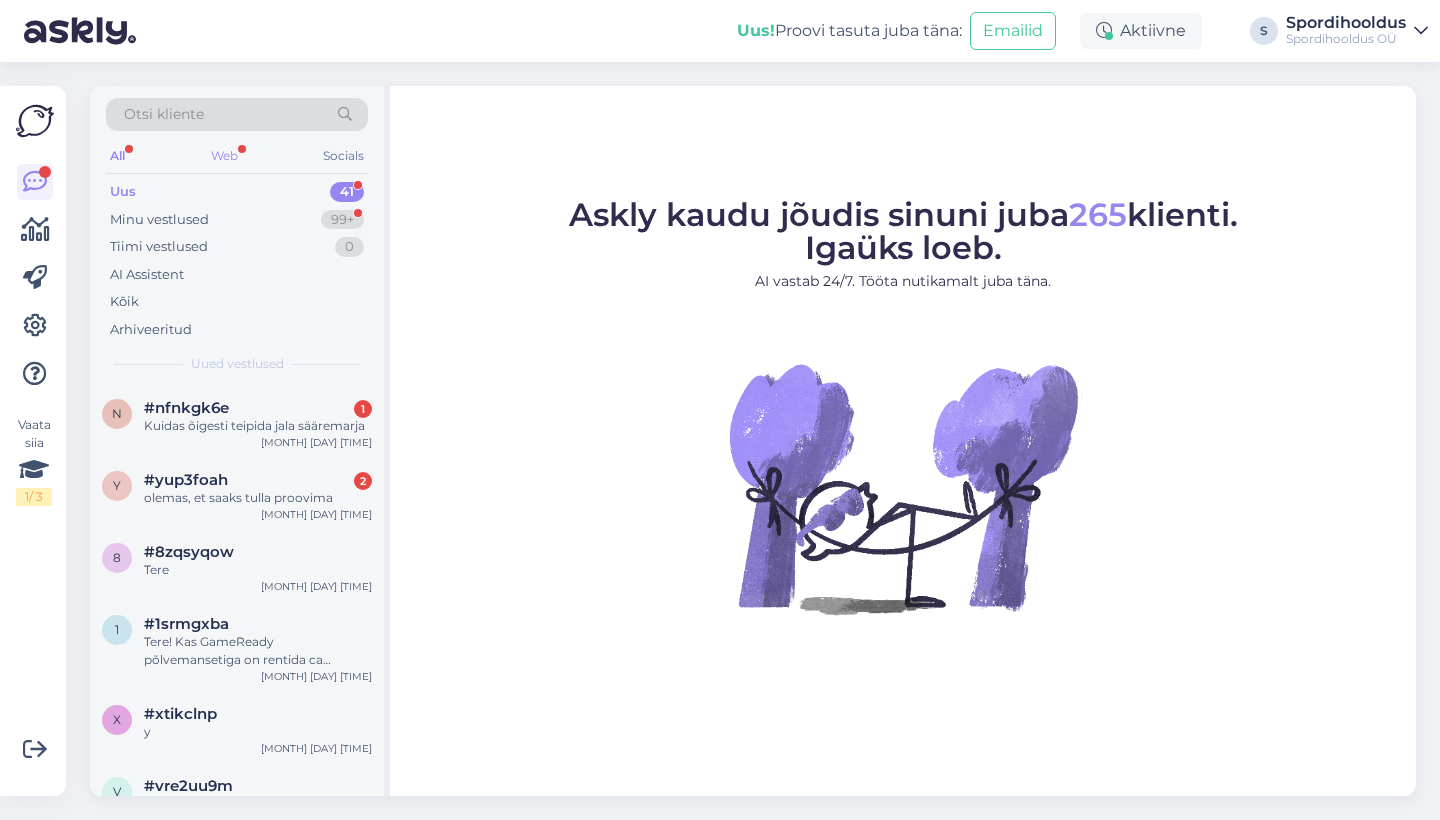 click on "Web" at bounding box center (224, 156) 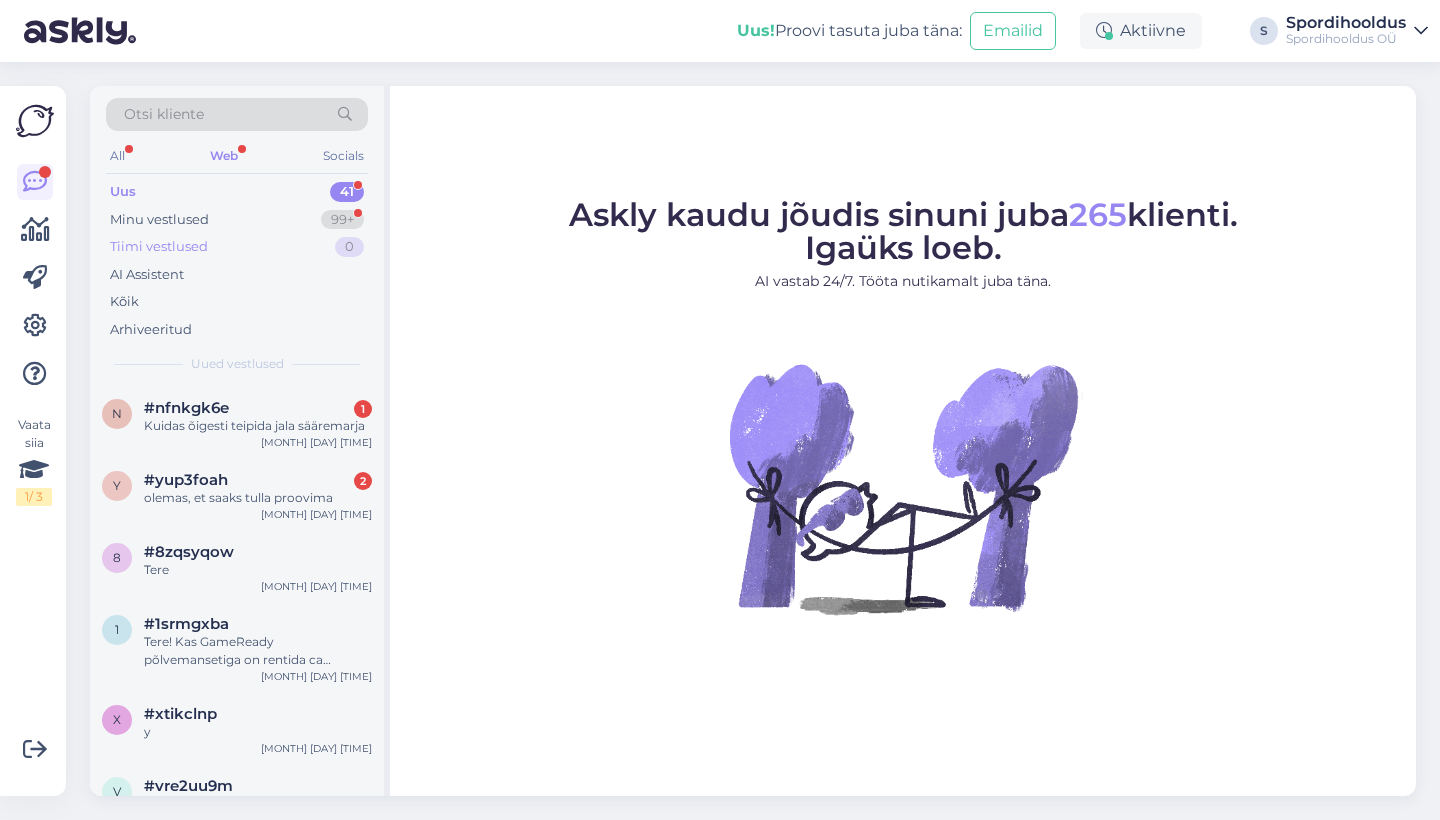 click on "Tiimi vestlused 0" at bounding box center (237, 247) 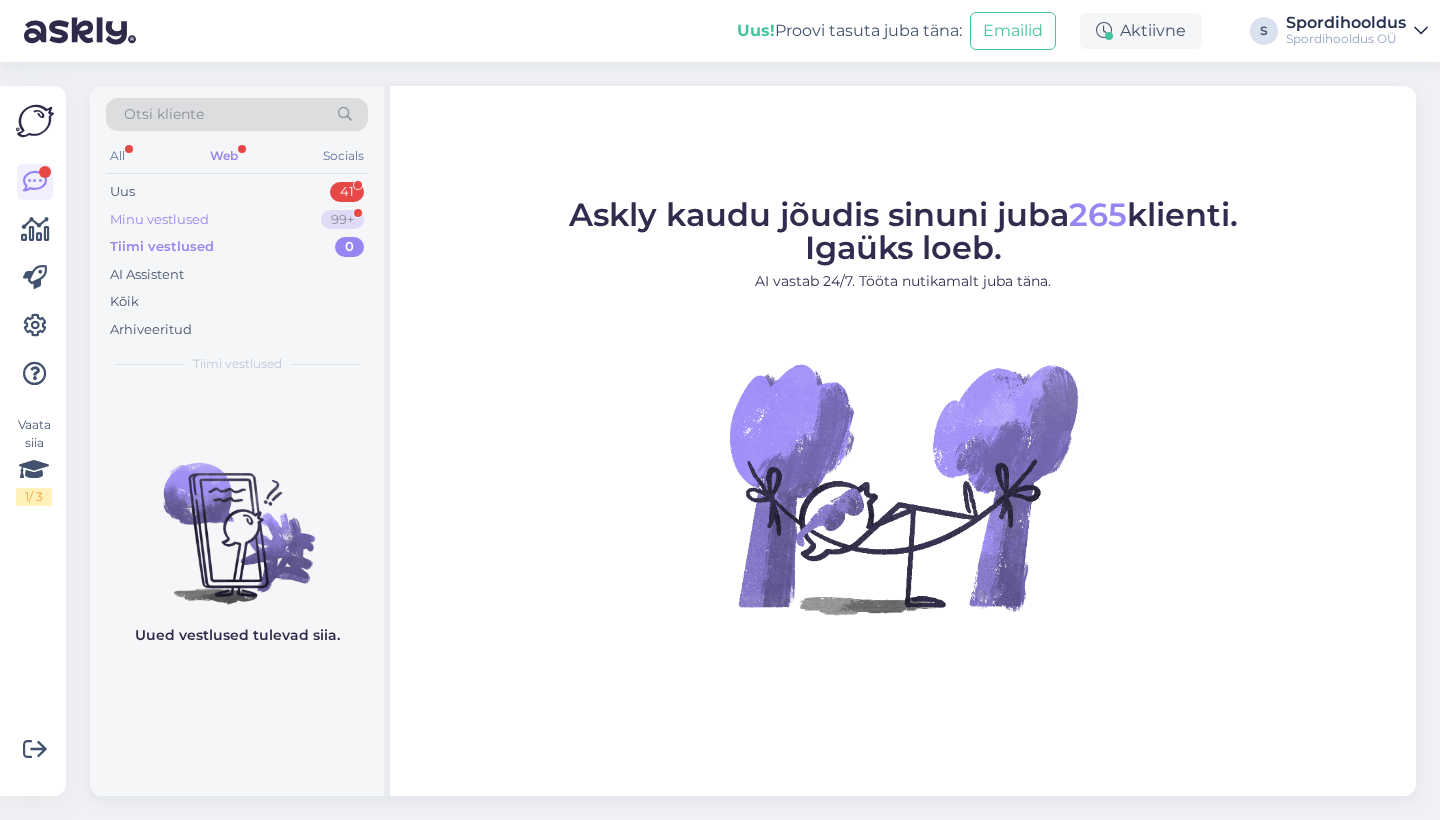 click on "Minu vestlused" at bounding box center [159, 220] 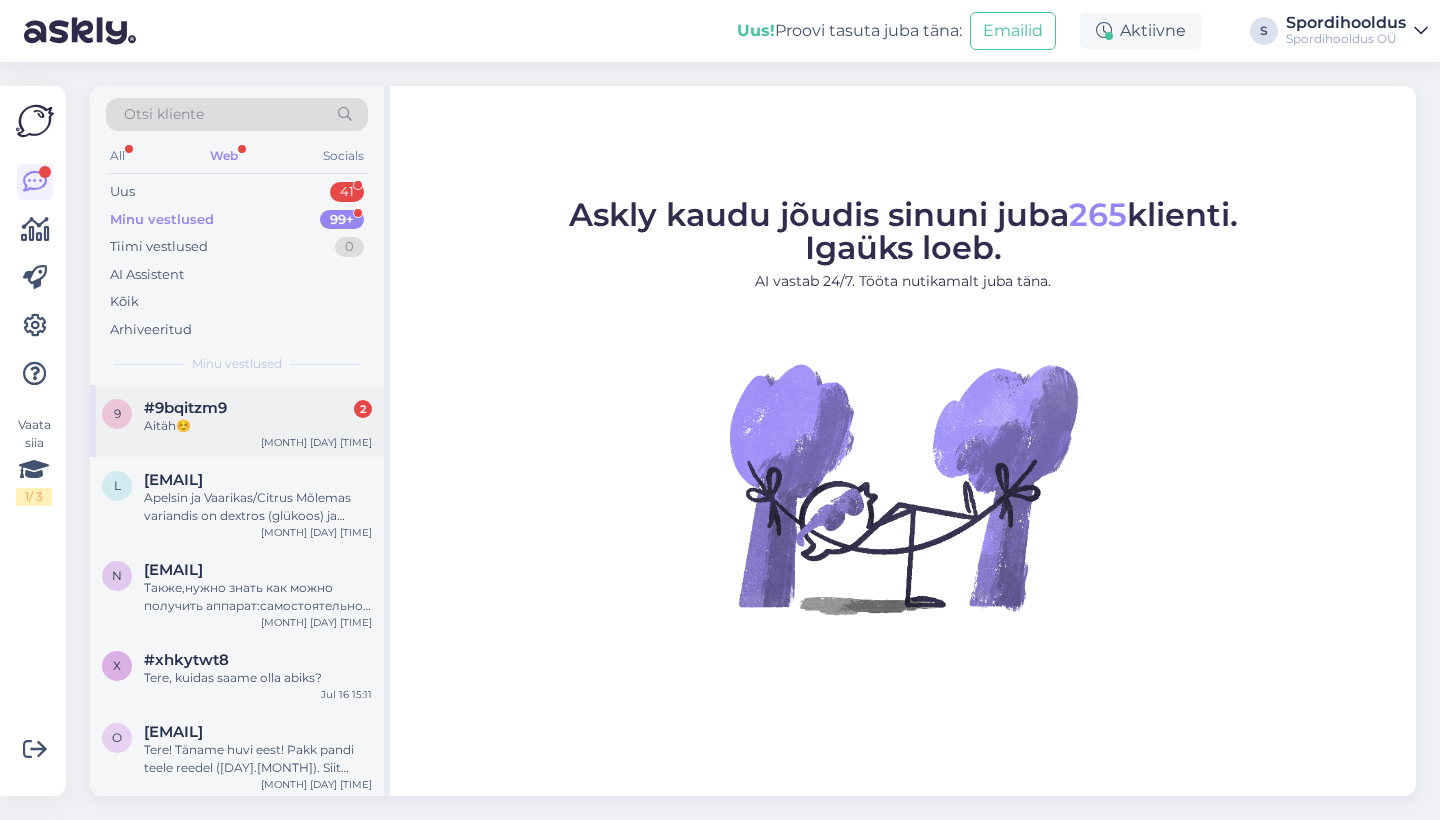 click on "Aitäh☺️" at bounding box center (258, 426) 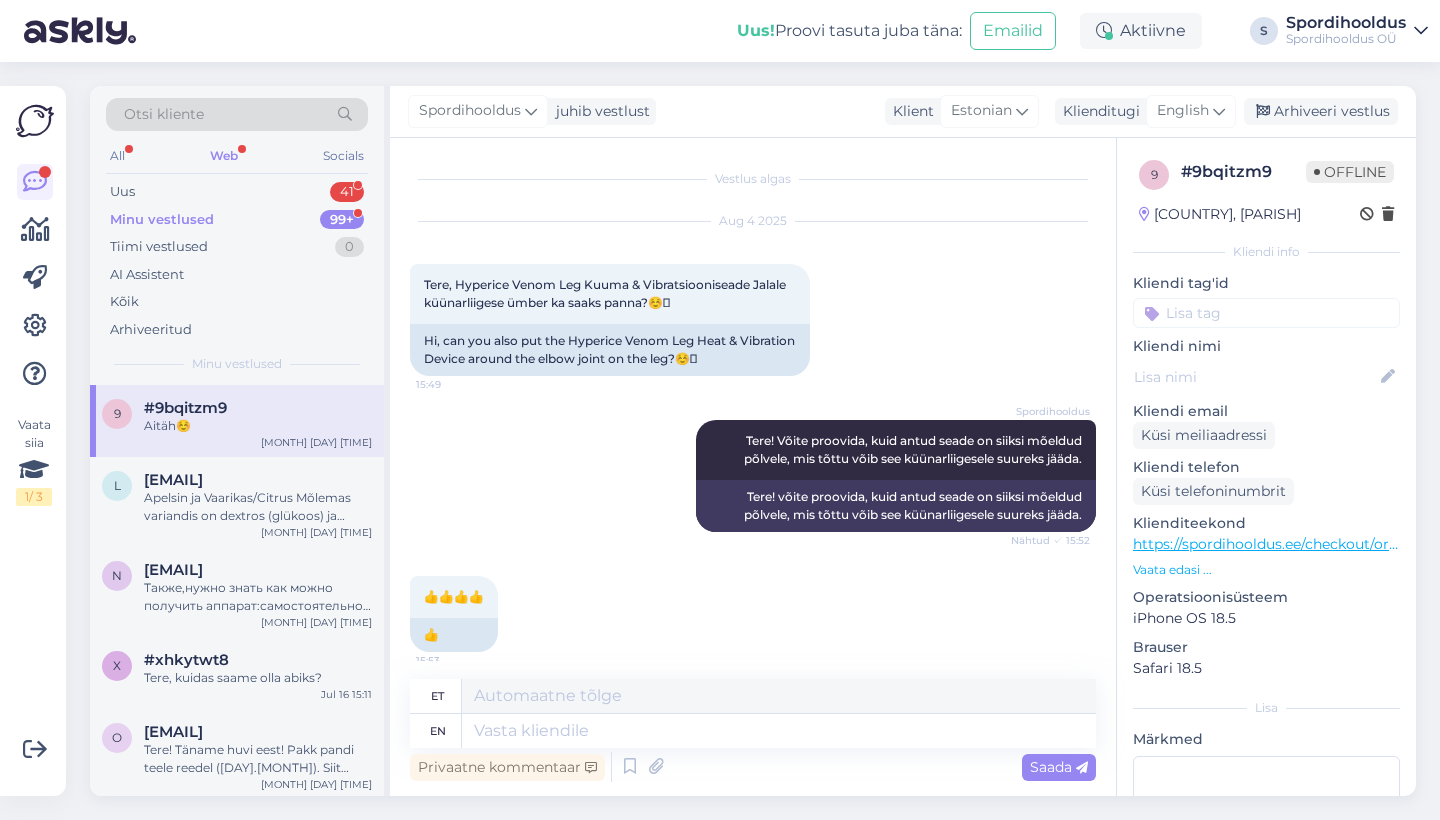 scroll, scrollTop: 0, scrollLeft: 0, axis: both 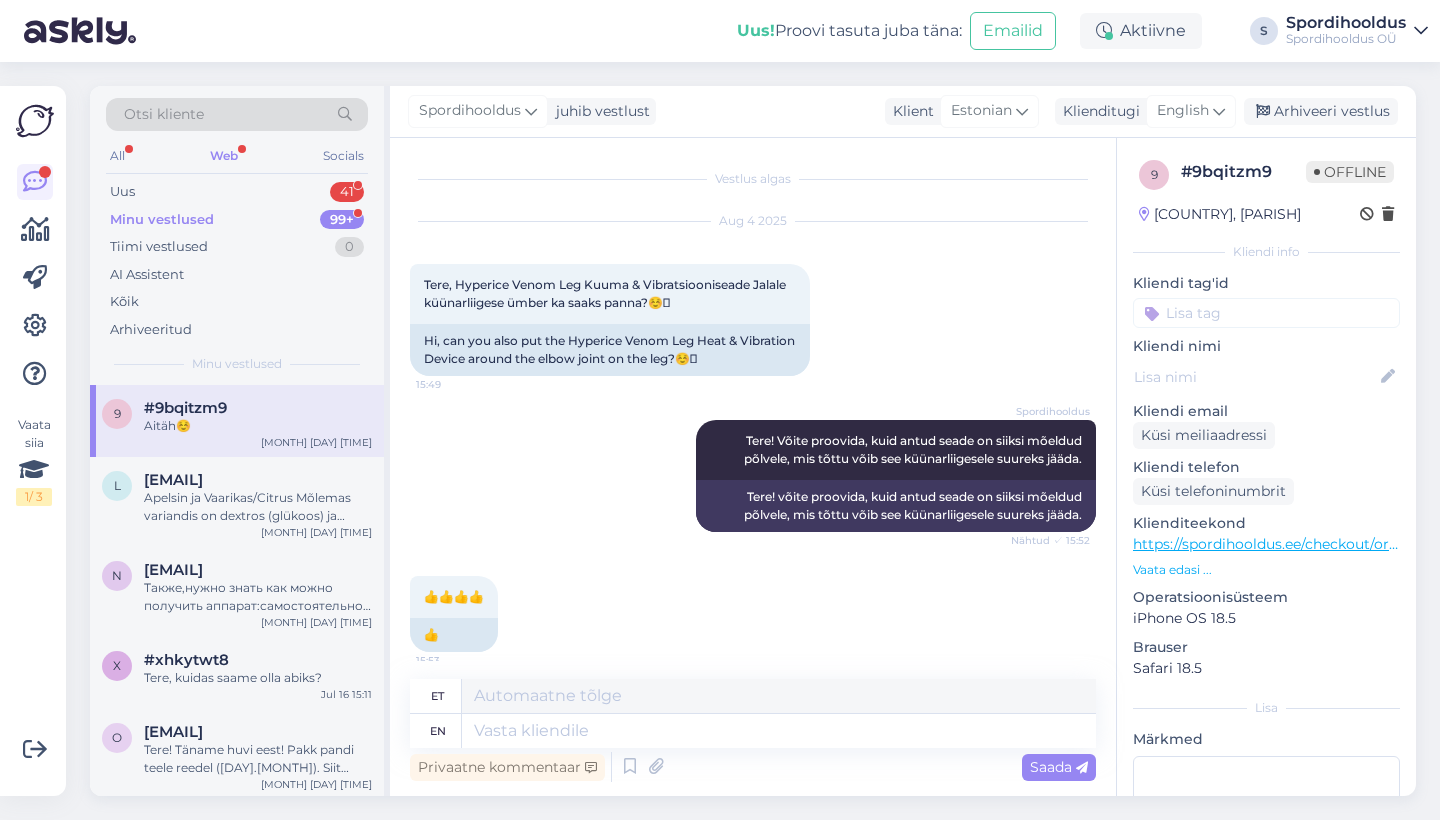 click on "Uus!  Proovi tasuta juba täna: Emailid Aktiivne S Spordihooldus Spordihooldus OÜ" at bounding box center [720, 31] 